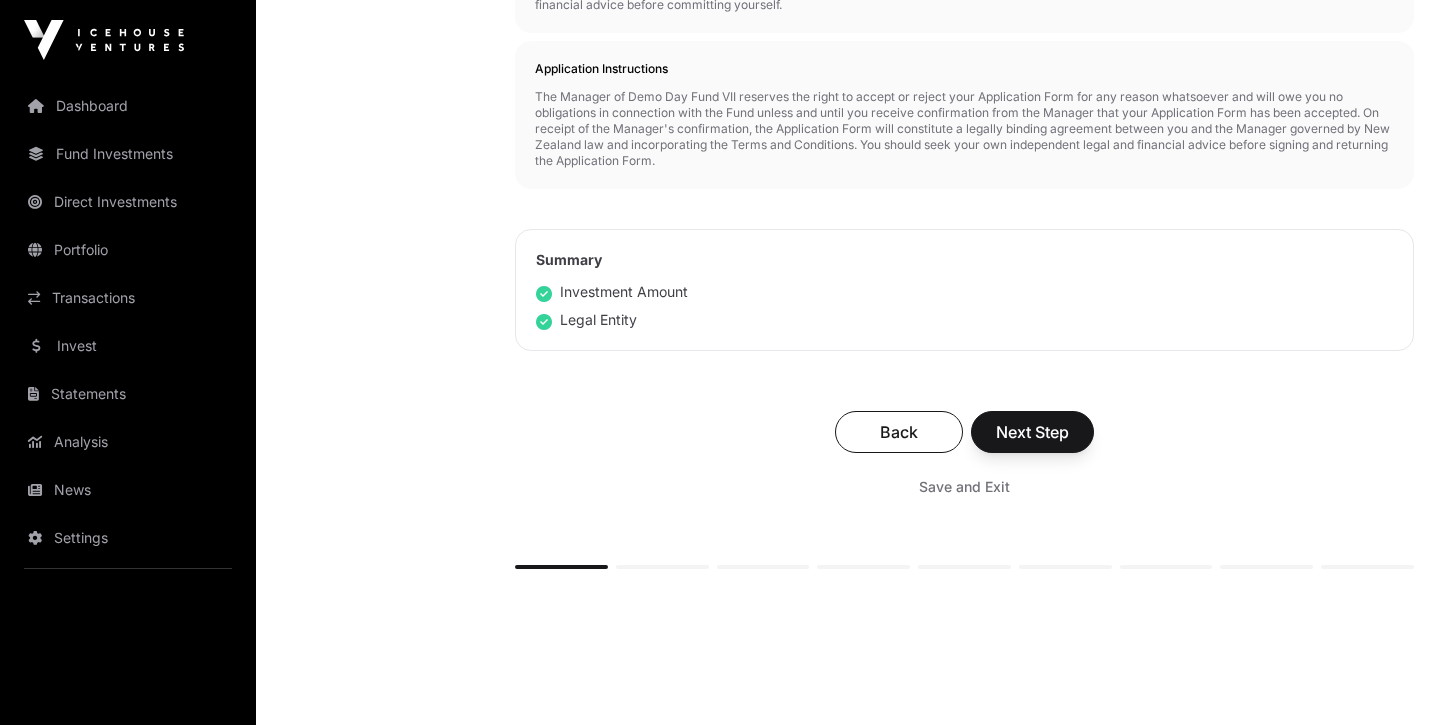 scroll, scrollTop: 985, scrollLeft: 0, axis: vertical 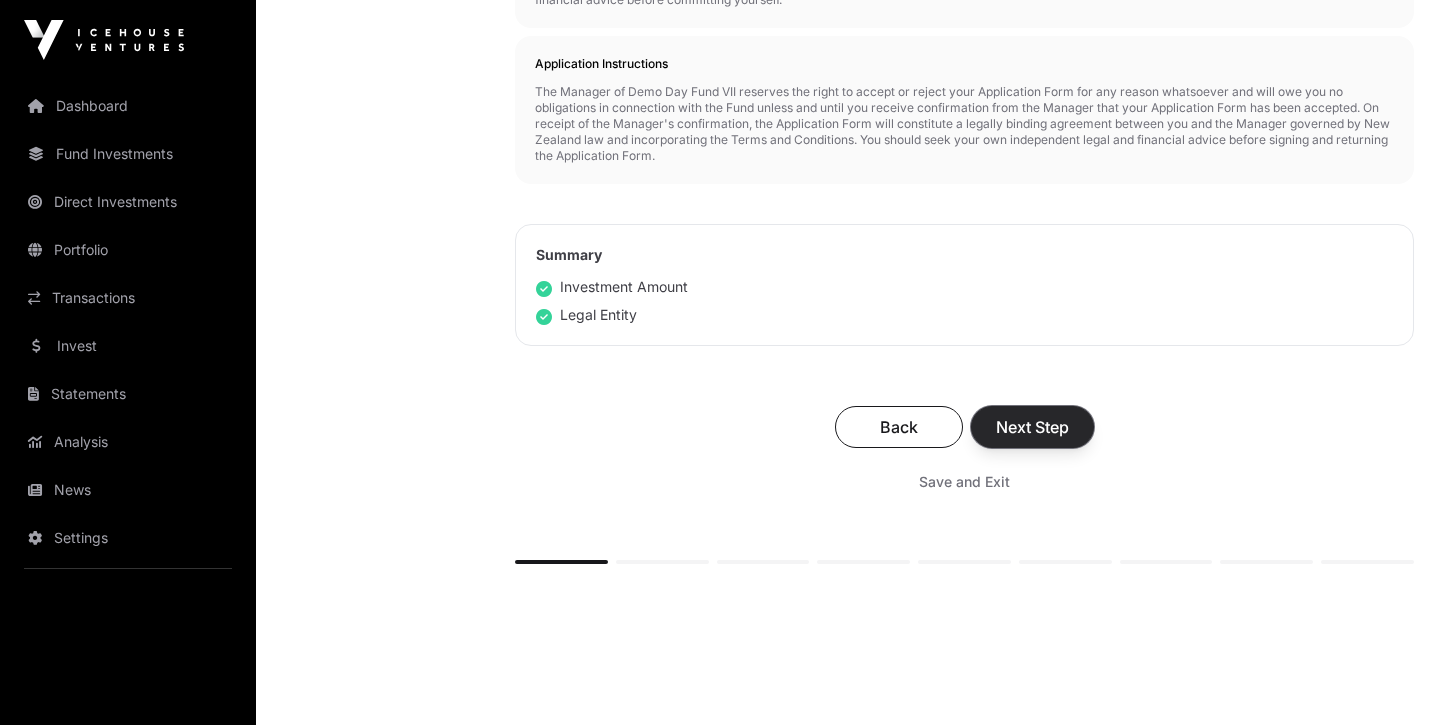click on "Next Step" 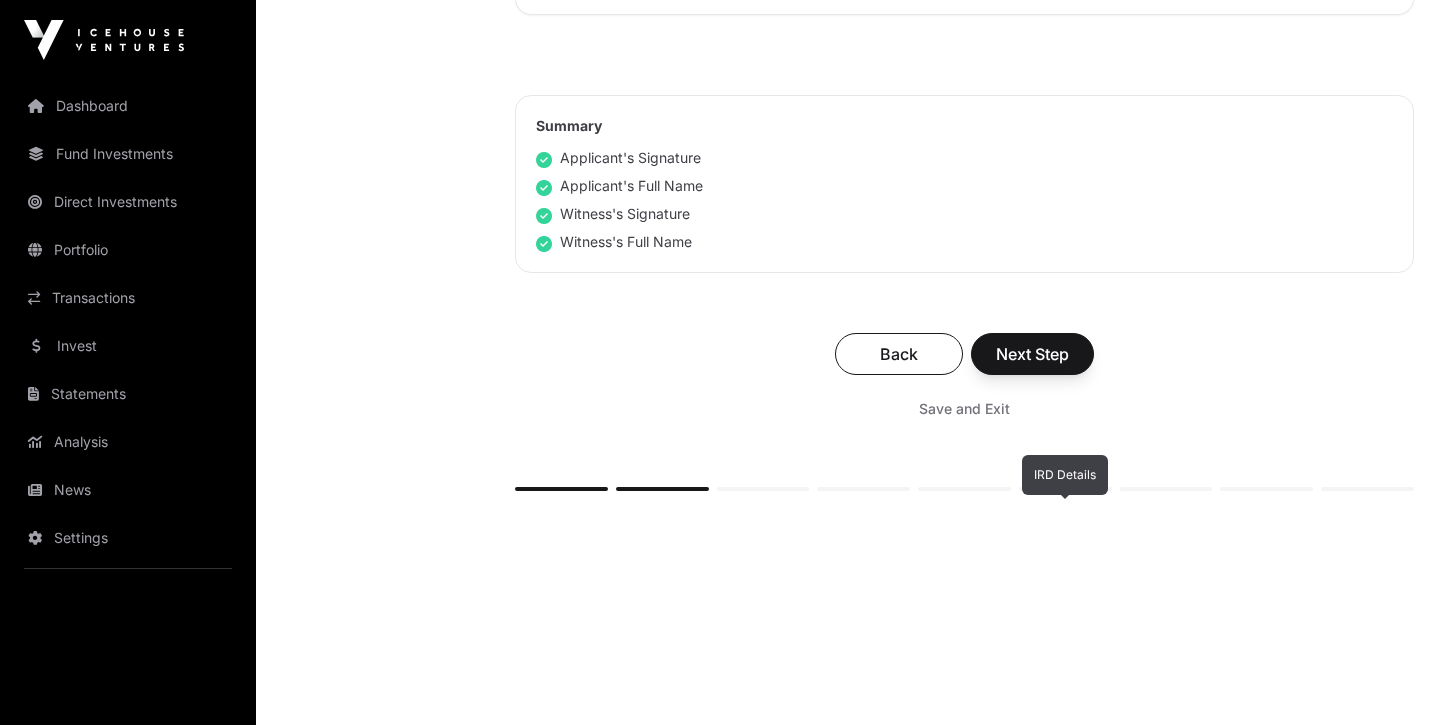 scroll, scrollTop: 8999, scrollLeft: 0, axis: vertical 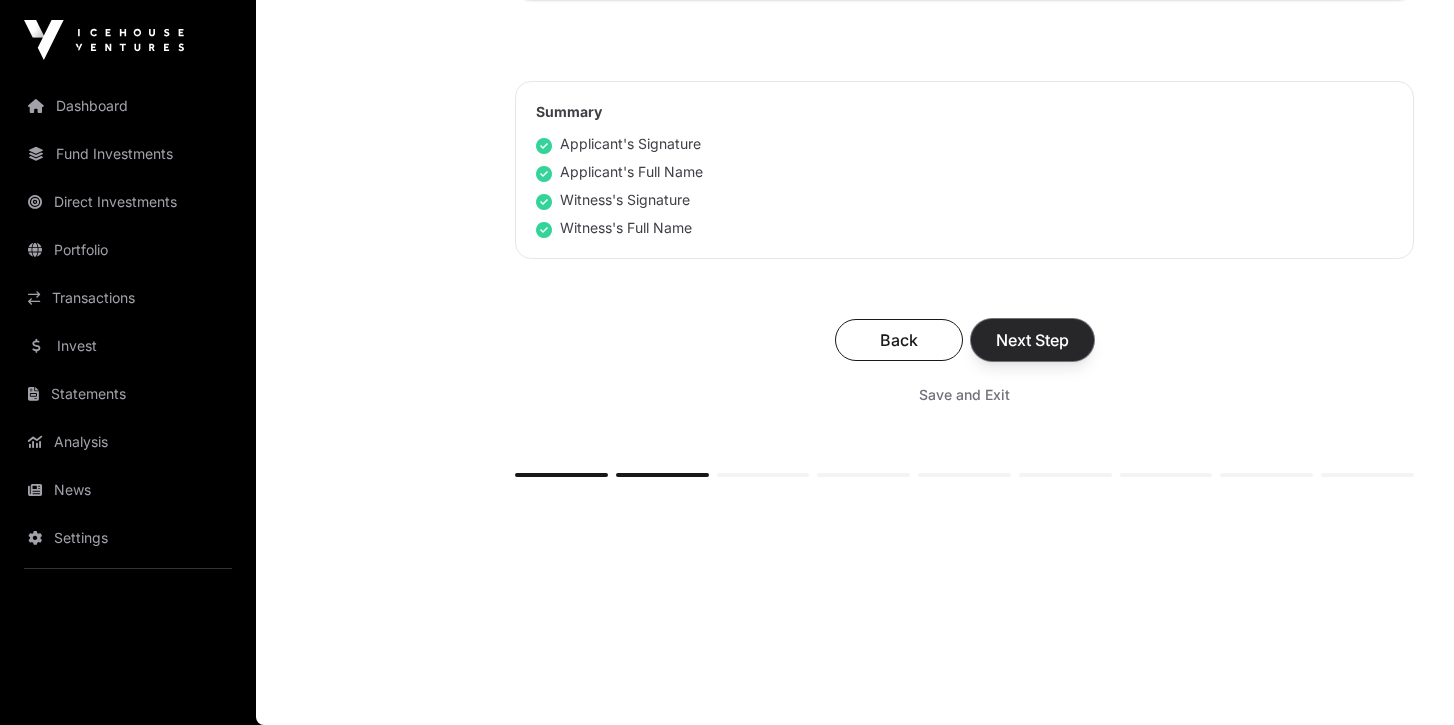 click on "Next Step" 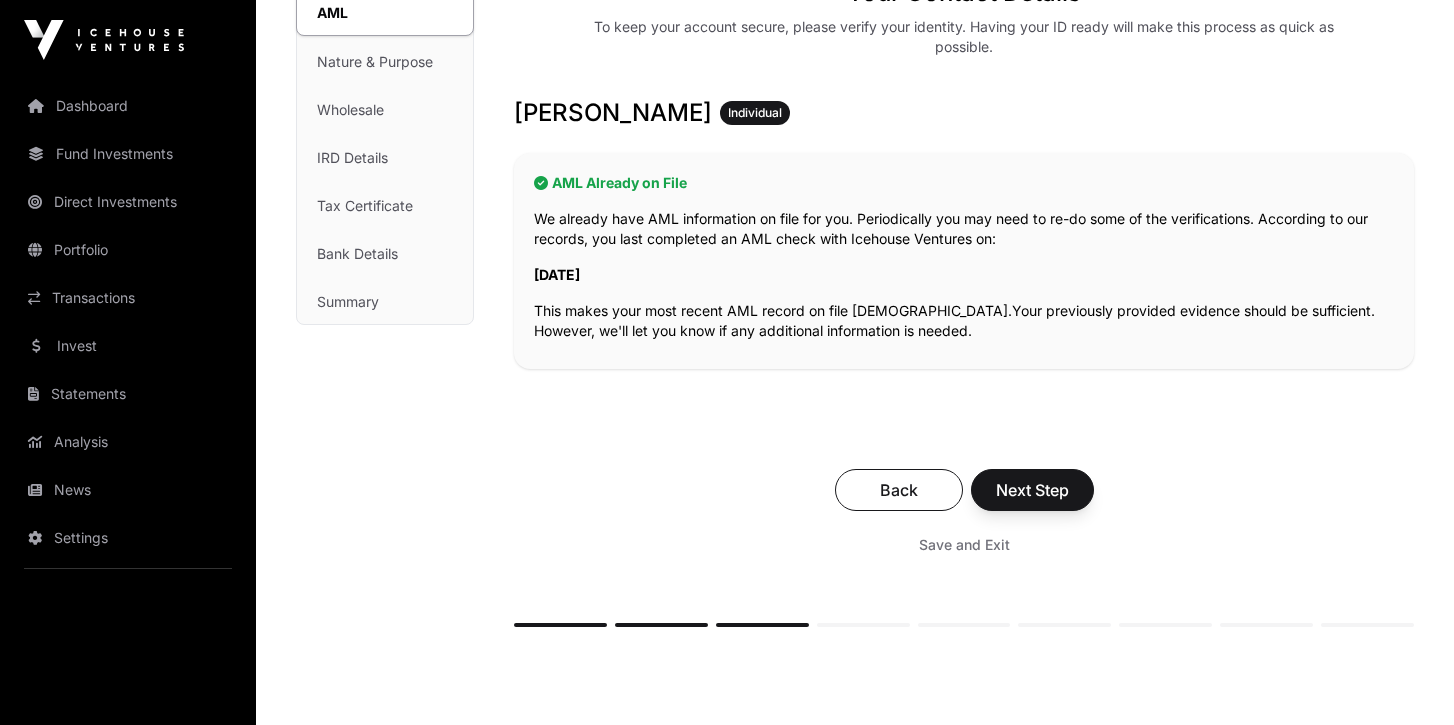 scroll, scrollTop: 426, scrollLeft: 0, axis: vertical 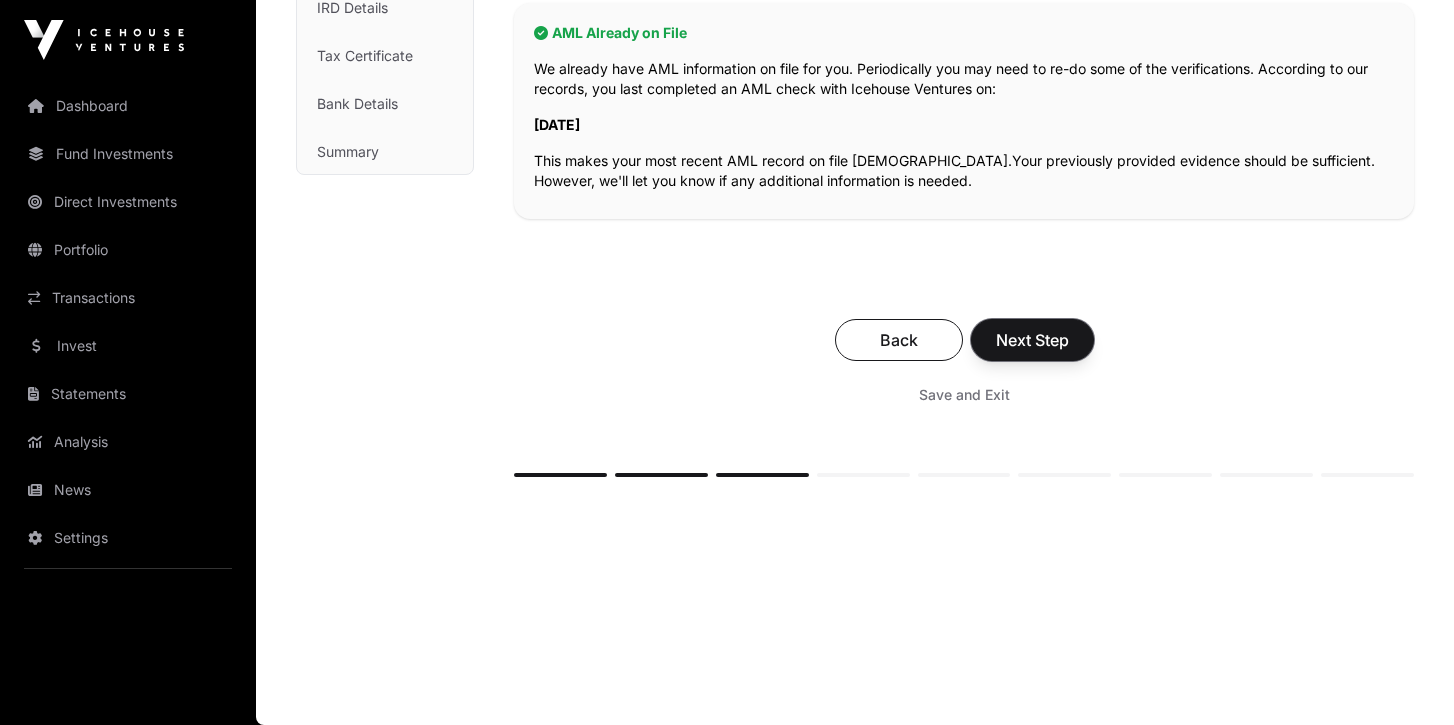 click on "Next Step" 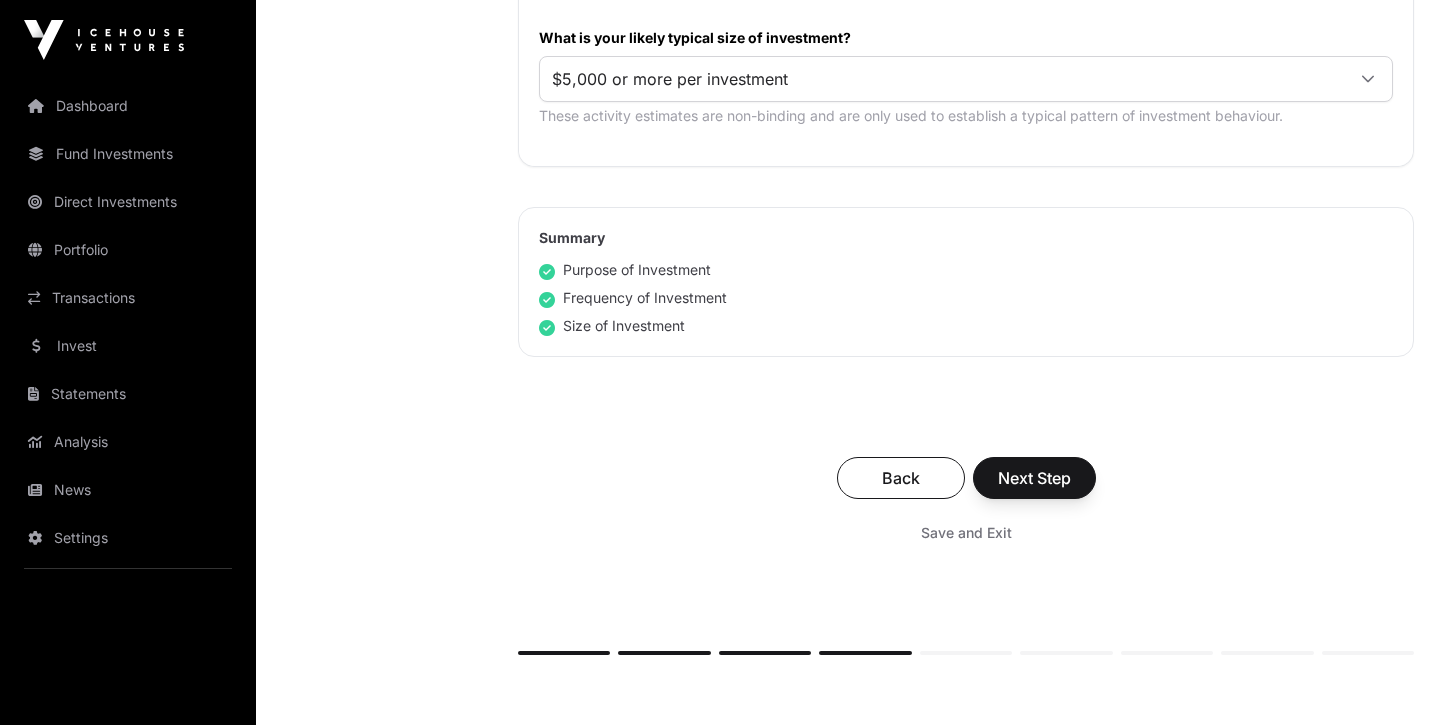scroll, scrollTop: 1225, scrollLeft: 0, axis: vertical 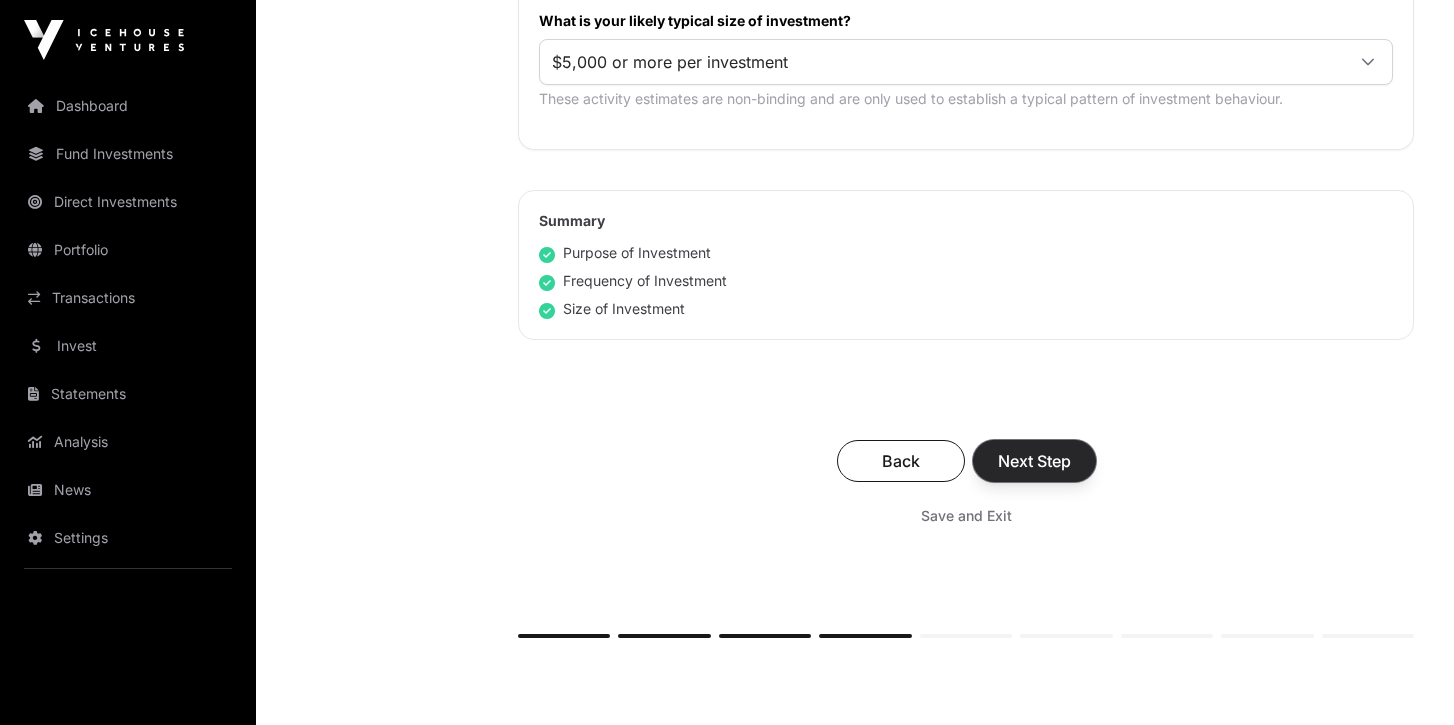 click on "Next Step" 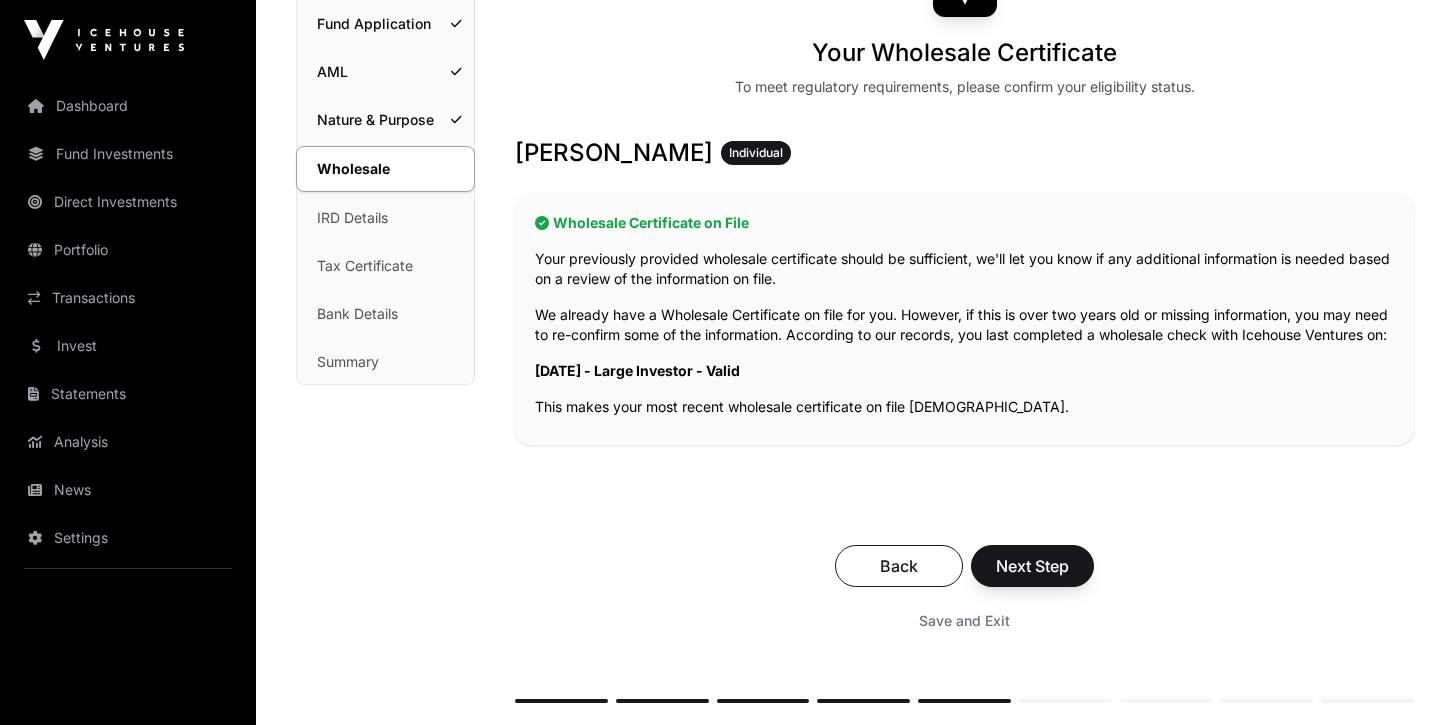 scroll, scrollTop: 255, scrollLeft: 0, axis: vertical 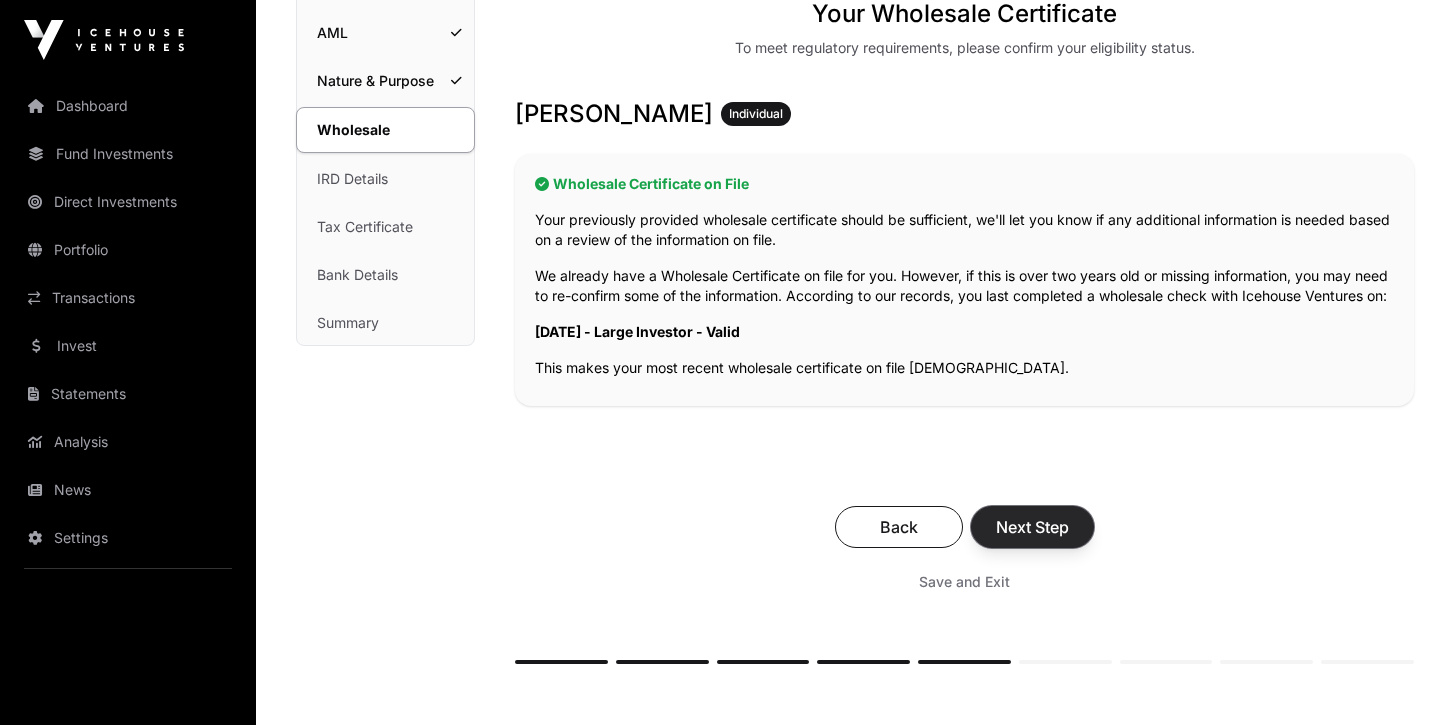 click on "Next Step" 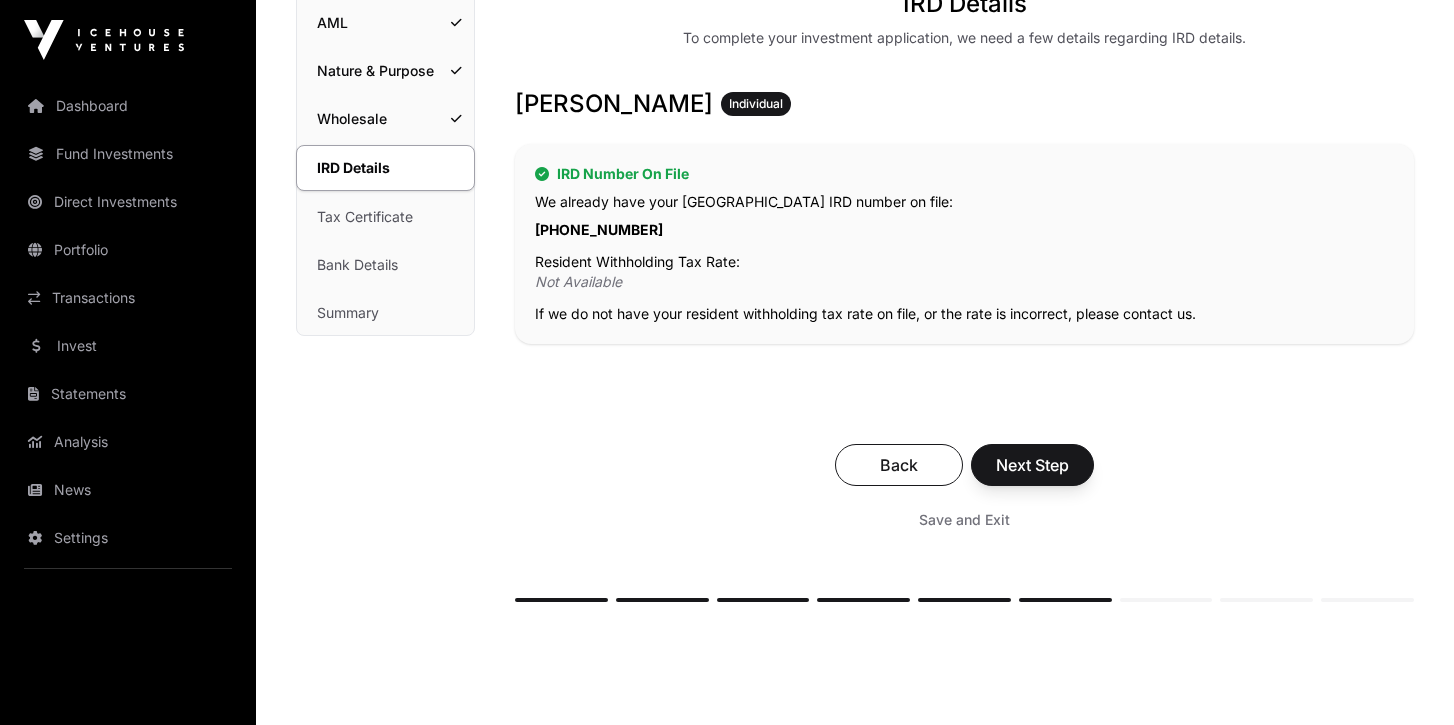 scroll, scrollTop: 270, scrollLeft: 0, axis: vertical 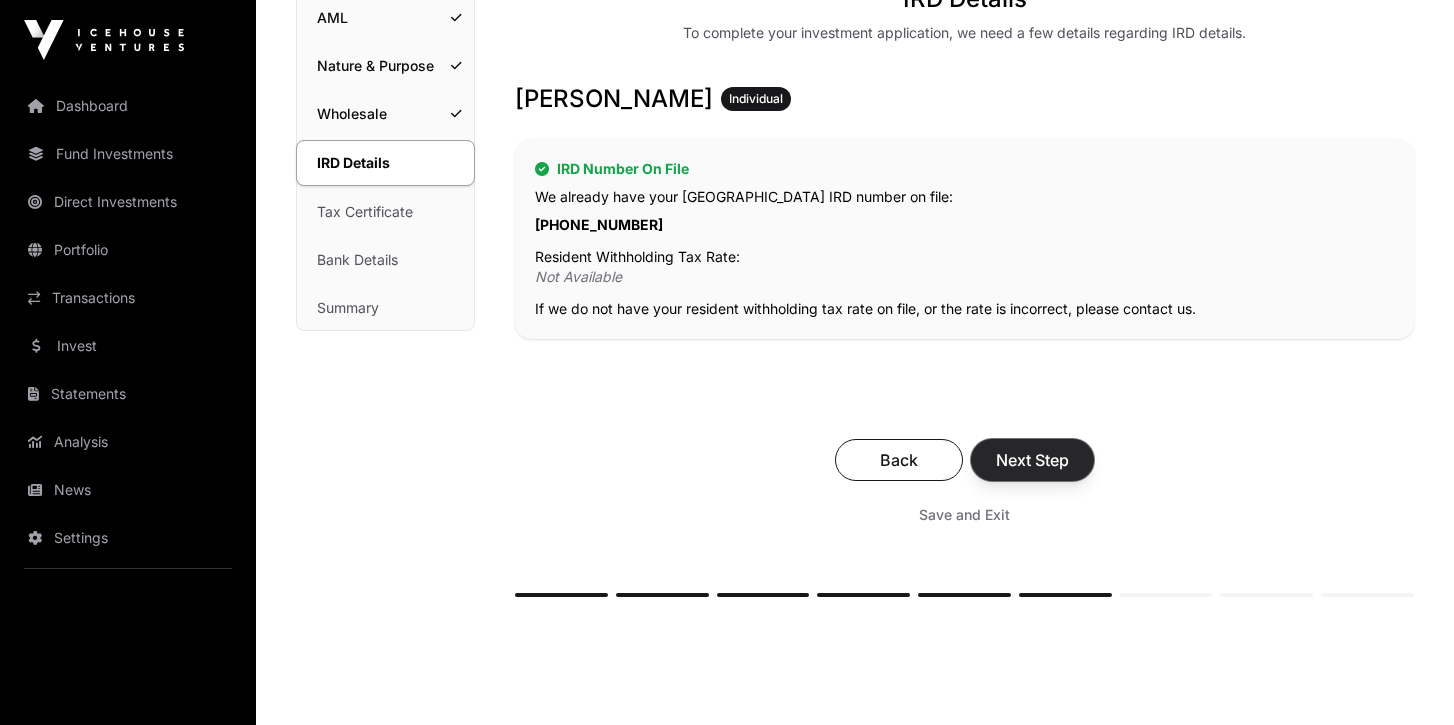 click on "Next Step" 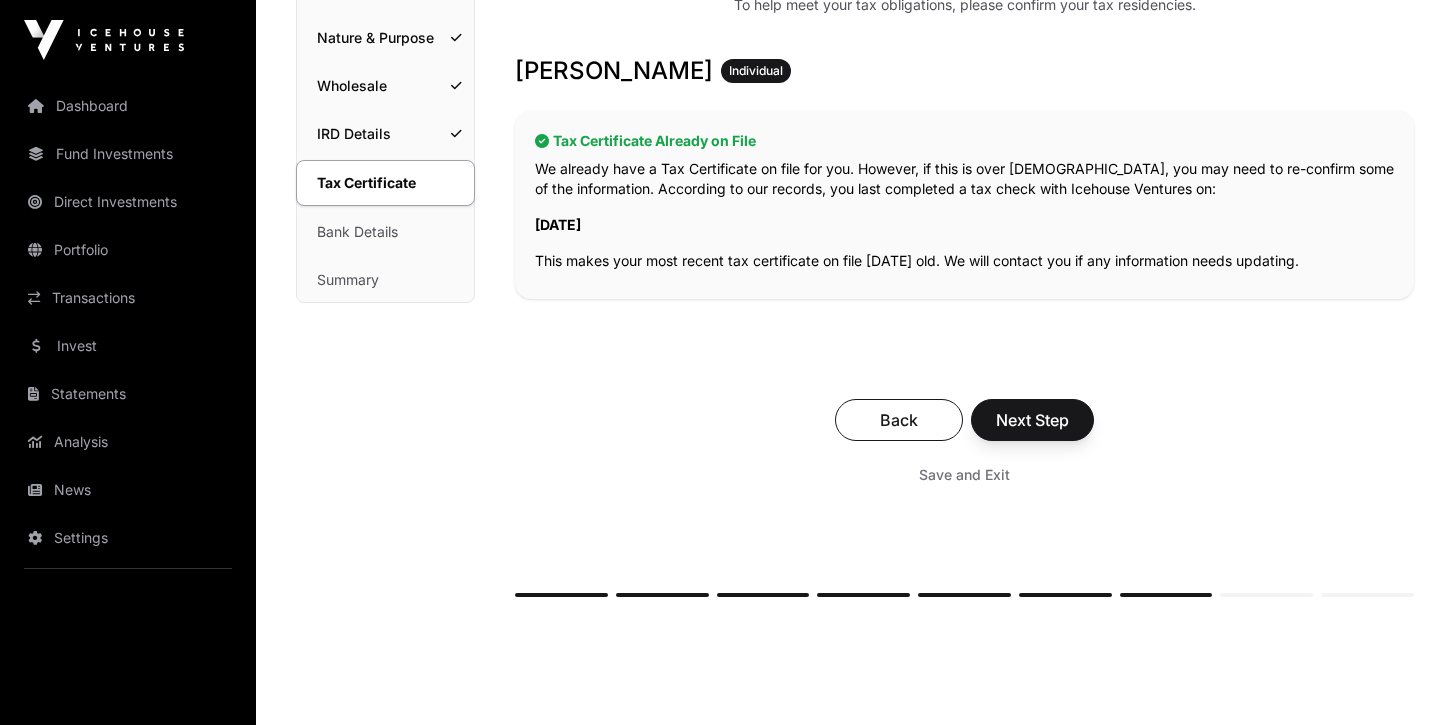 scroll, scrollTop: 300, scrollLeft: 0, axis: vertical 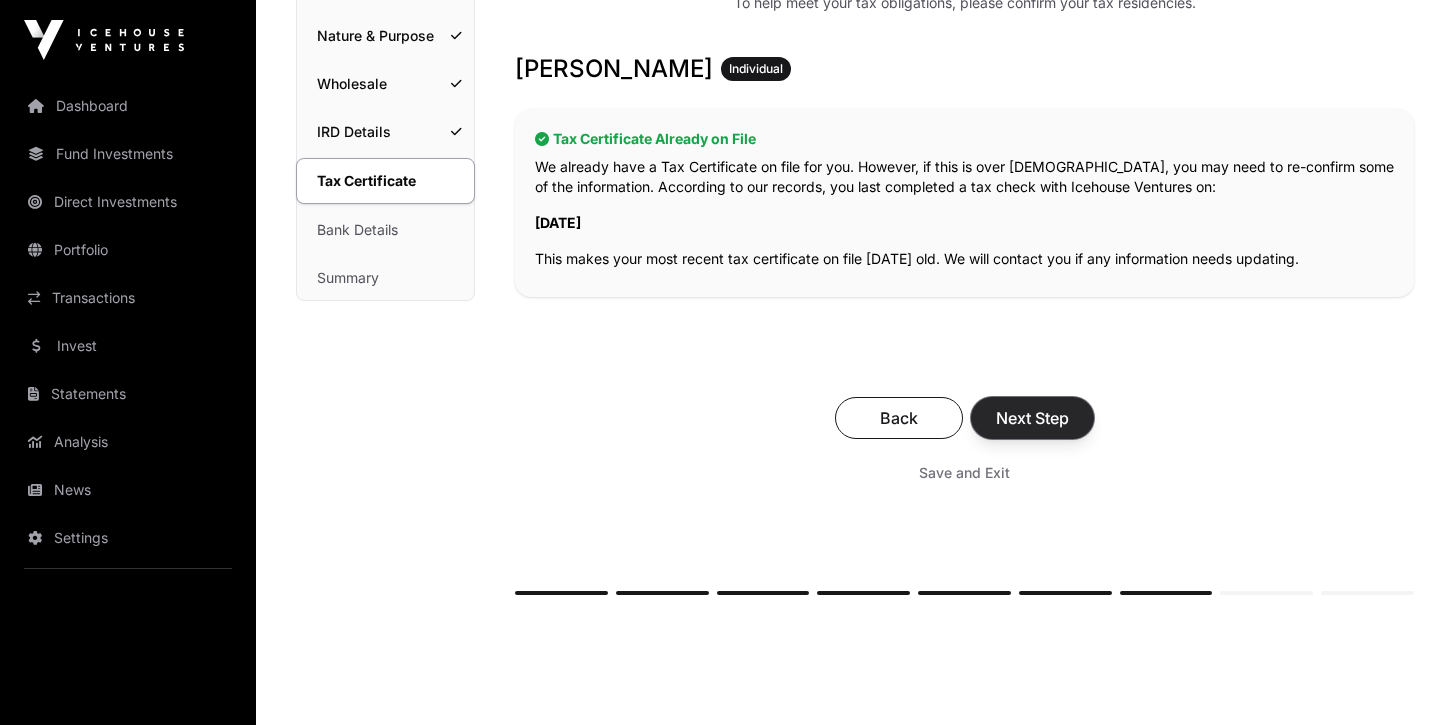 click on "Next Step" 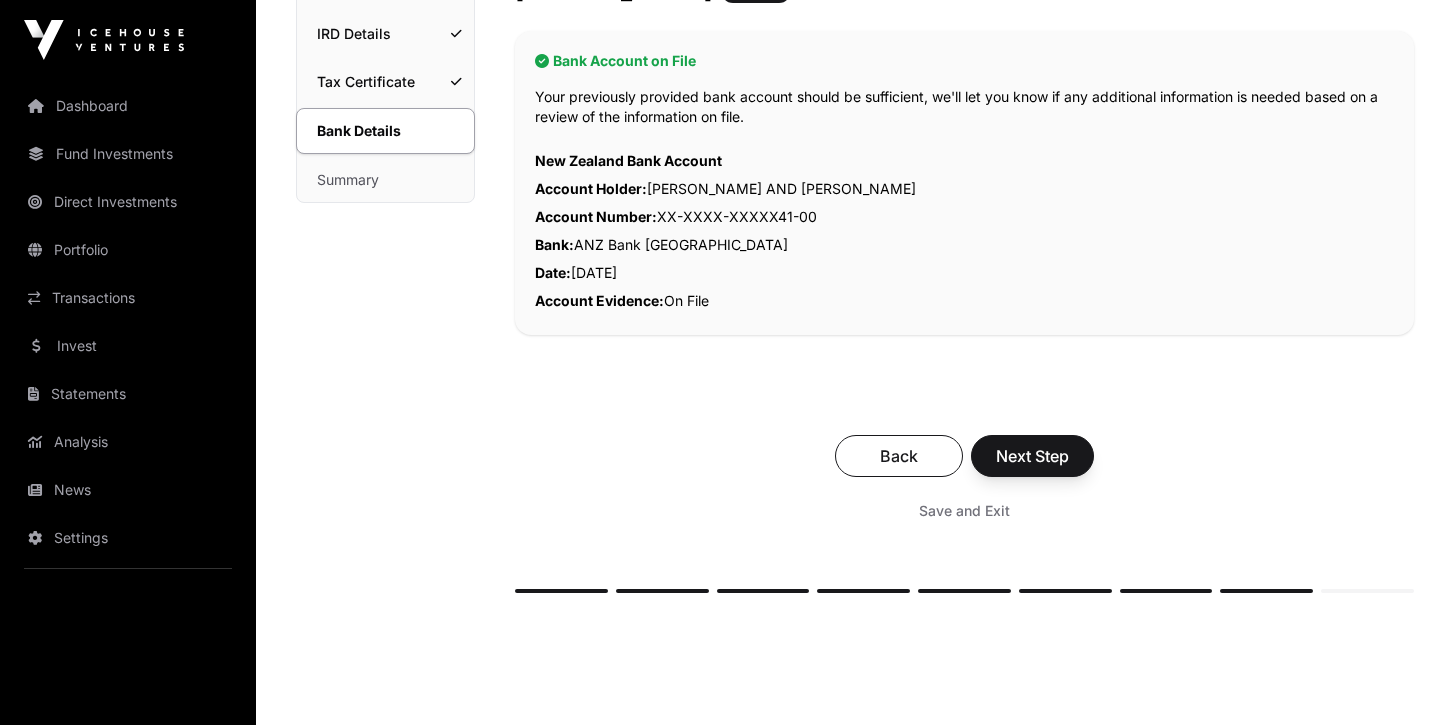 scroll, scrollTop: 401, scrollLeft: 0, axis: vertical 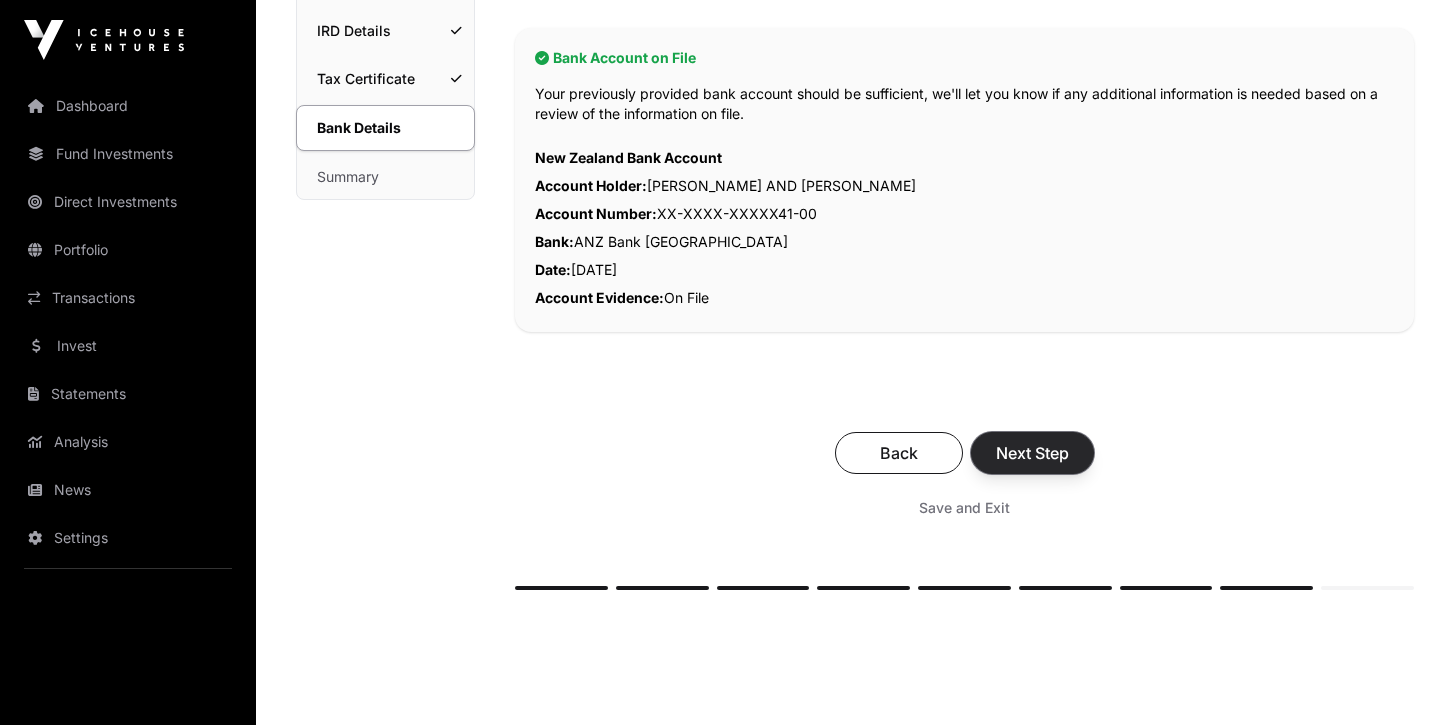 click on "Next Step" 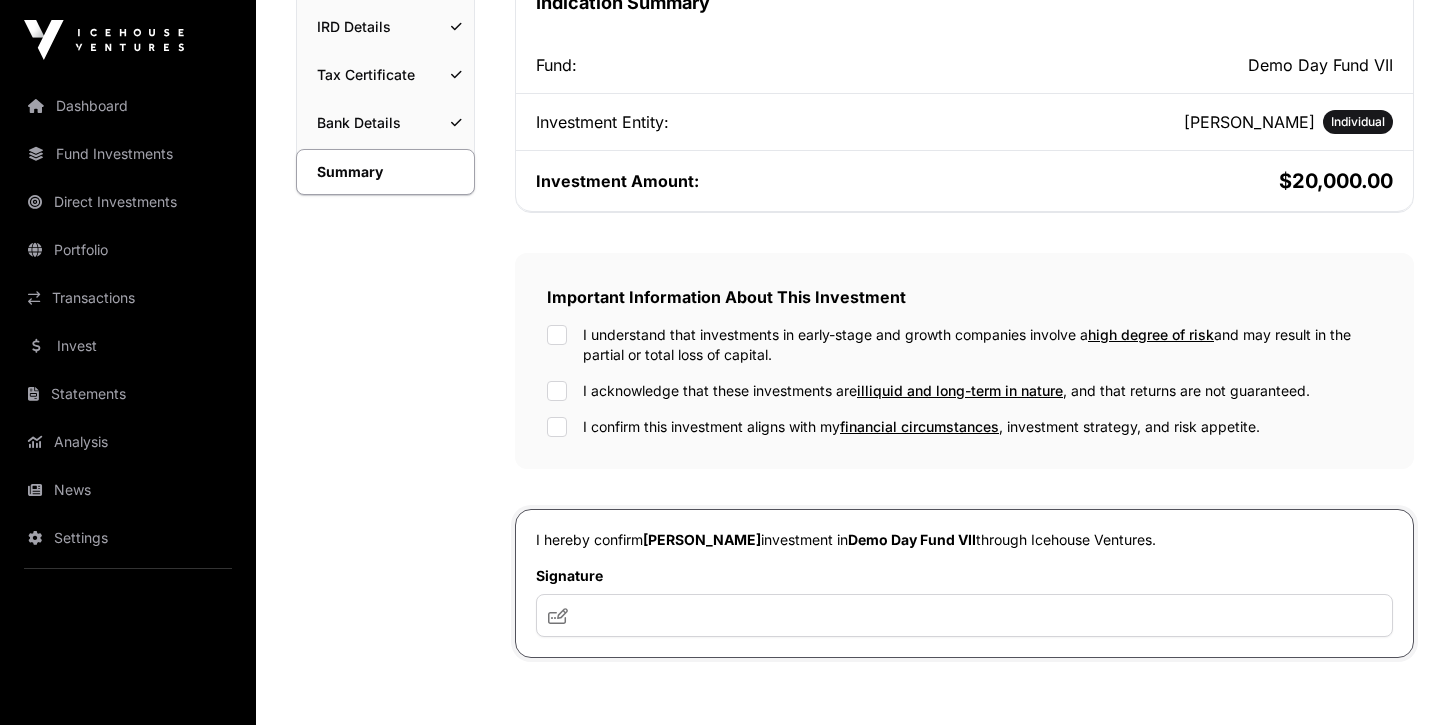 scroll, scrollTop: 421, scrollLeft: 0, axis: vertical 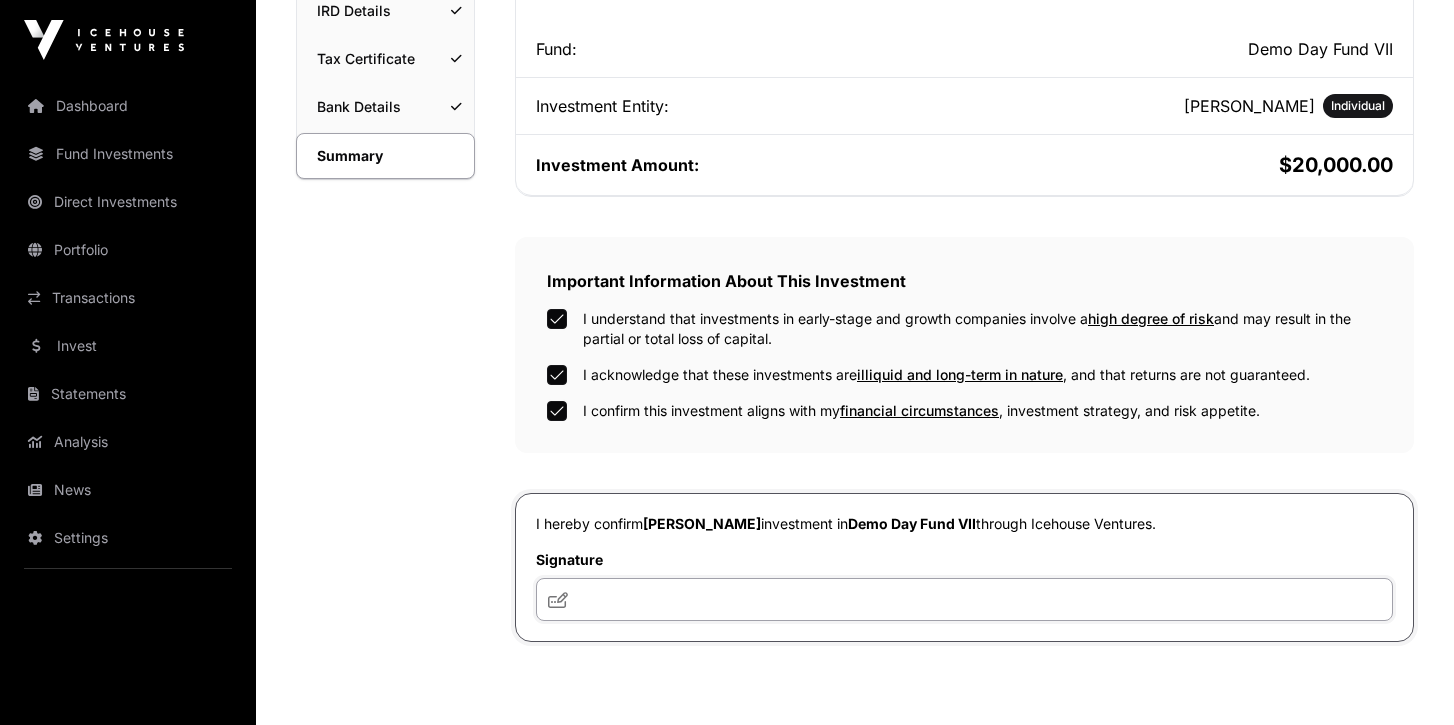 drag, startPoint x: 628, startPoint y: 604, endPoint x: 631, endPoint y: 581, distance: 23.194826 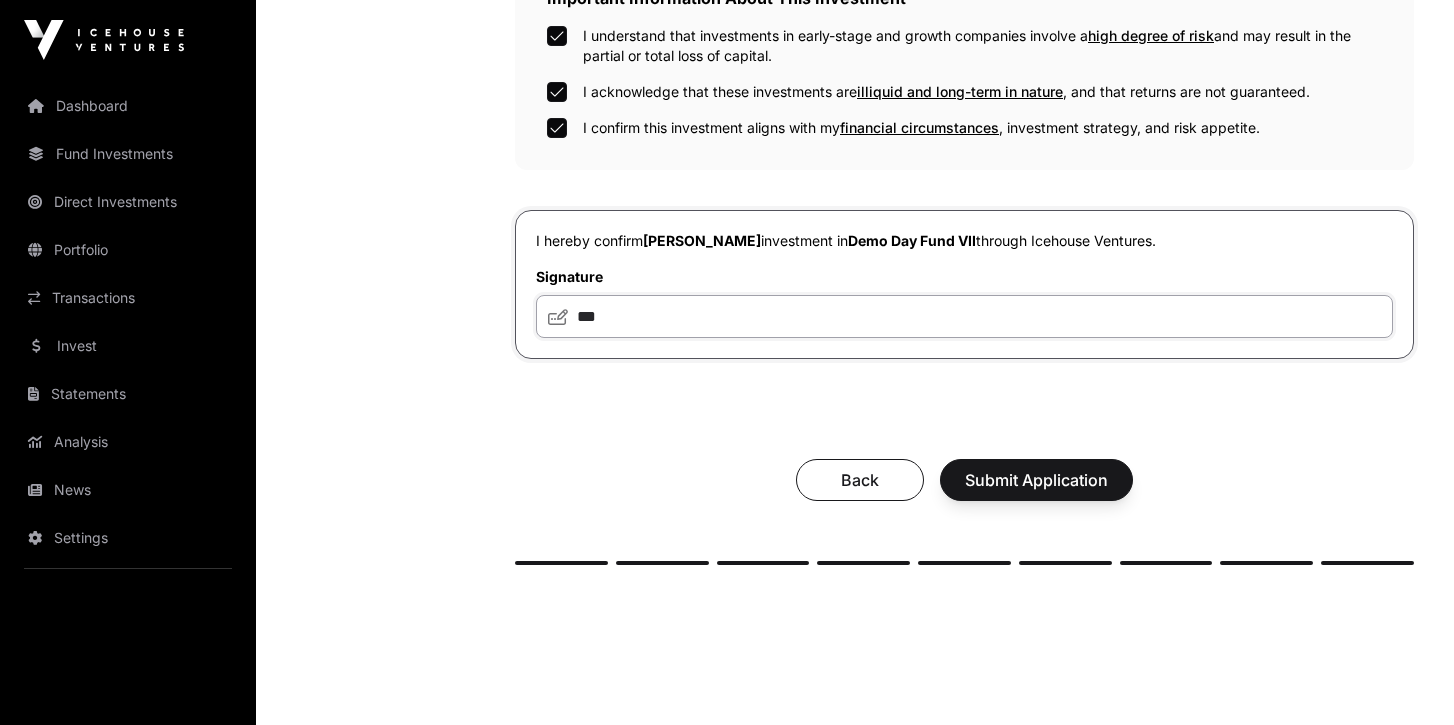 scroll, scrollTop: 712, scrollLeft: 0, axis: vertical 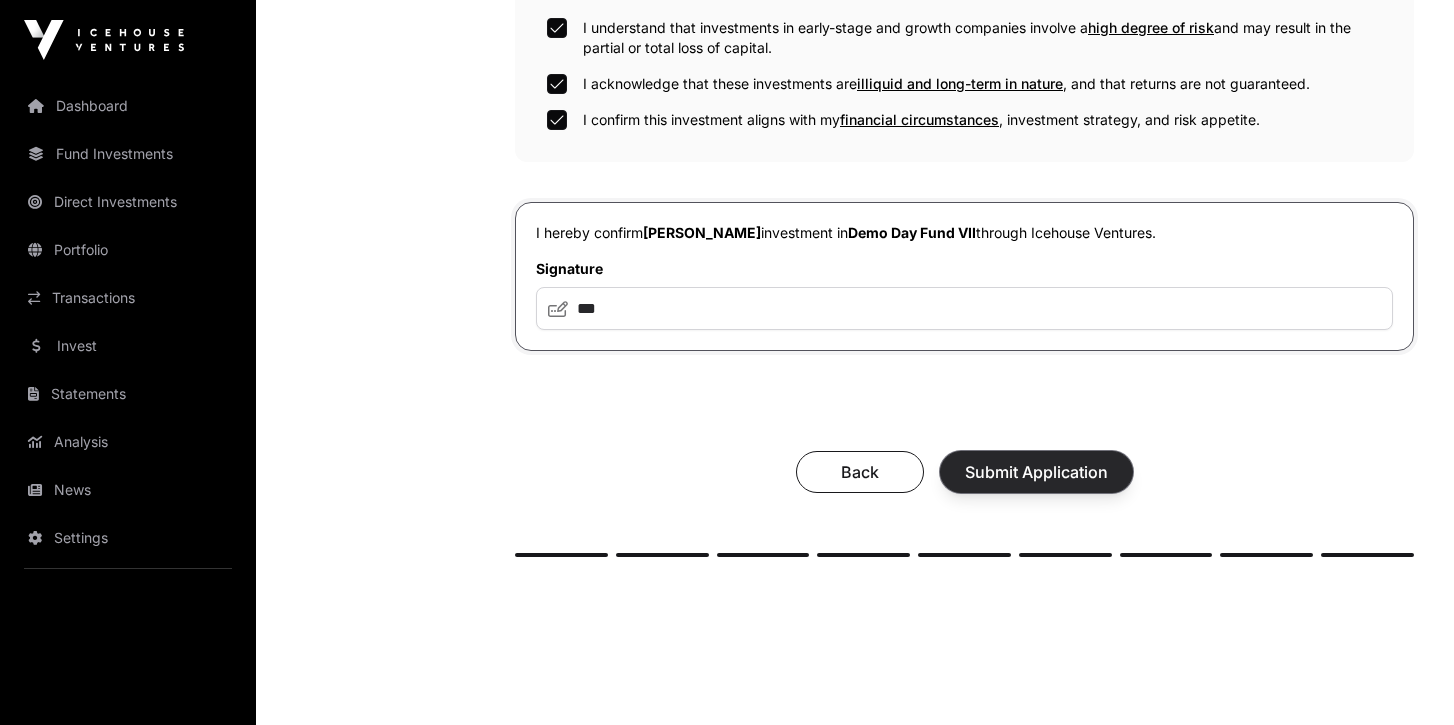 click on "Submit Application" 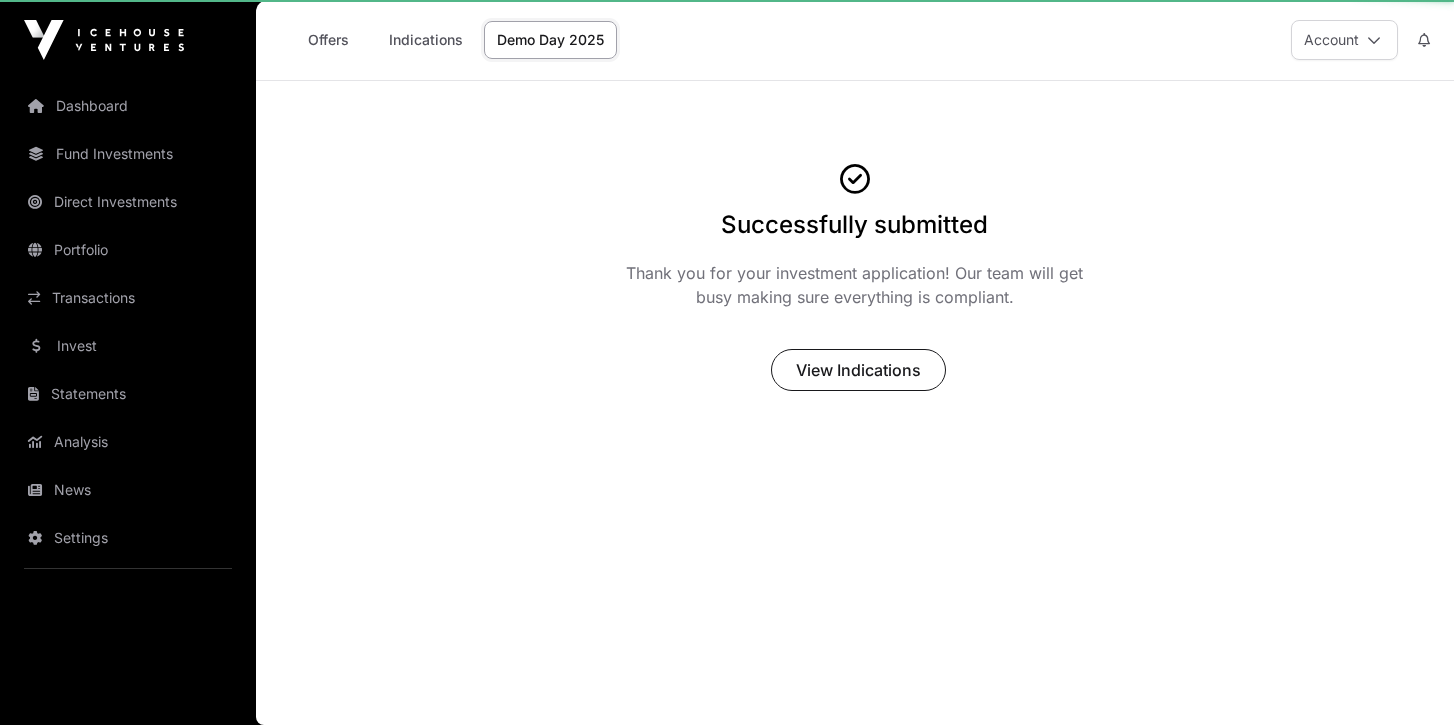 scroll, scrollTop: 0, scrollLeft: 0, axis: both 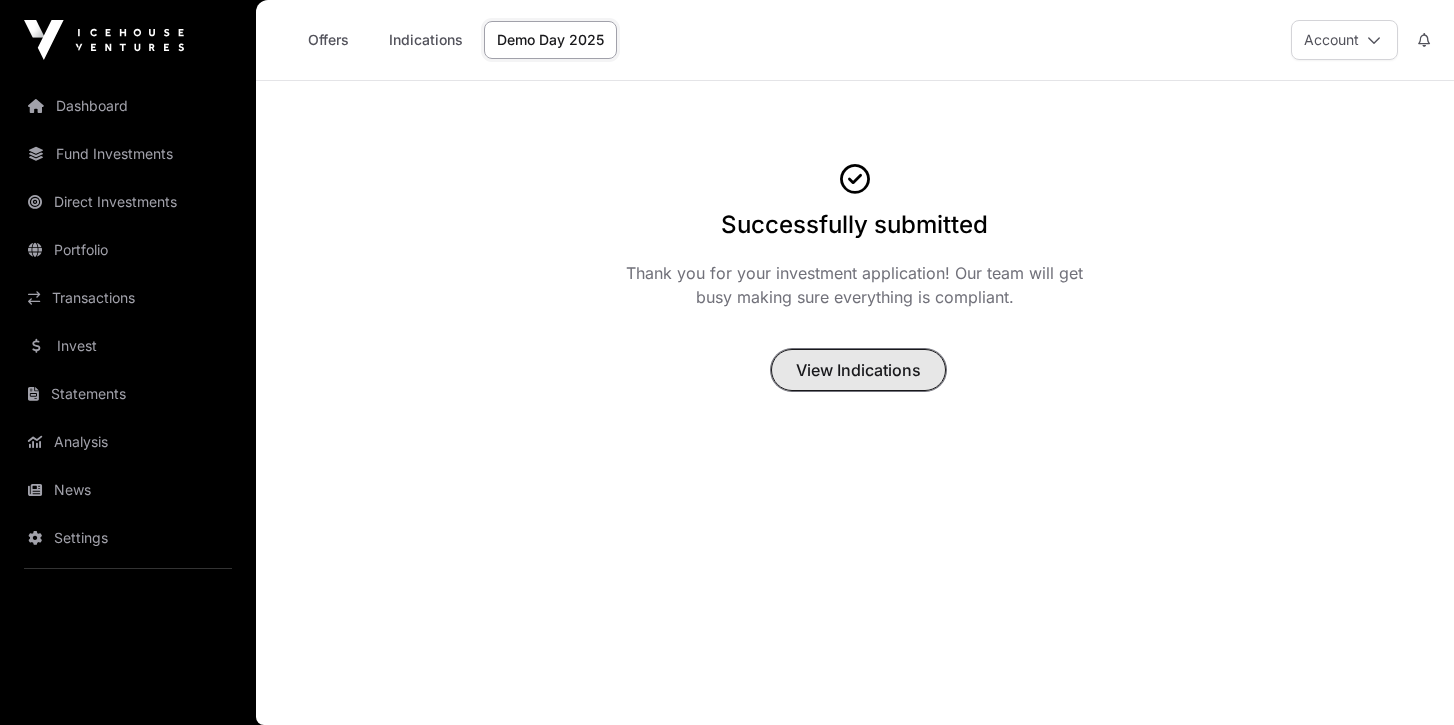 click on "View Indications" 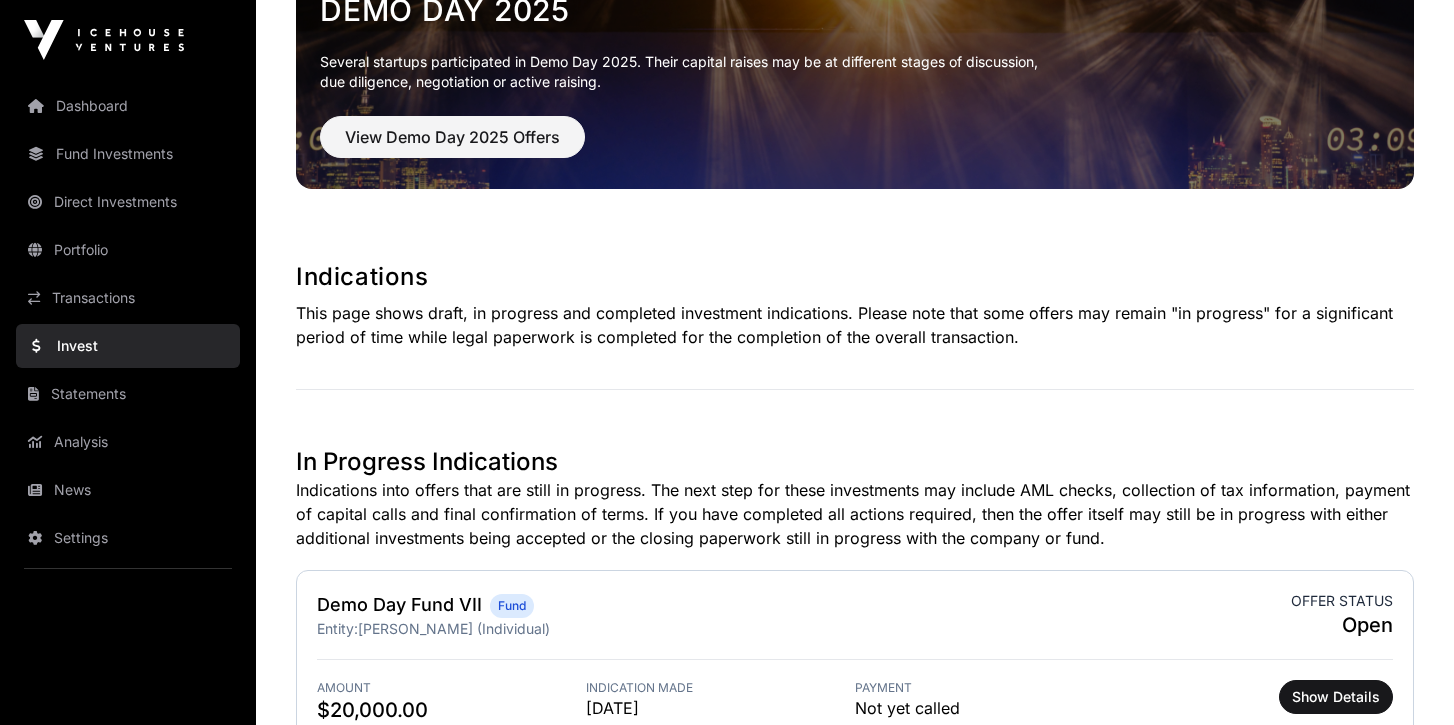 scroll, scrollTop: 0, scrollLeft: 0, axis: both 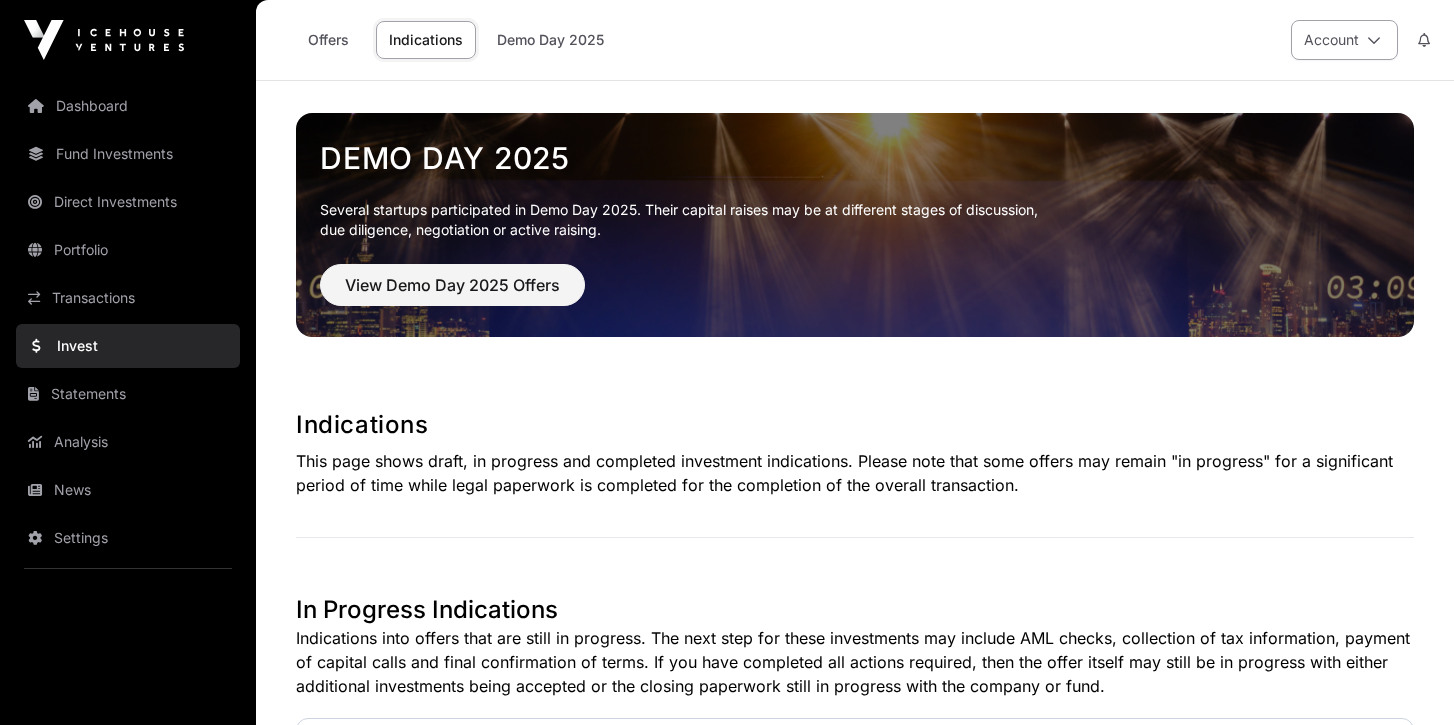 click 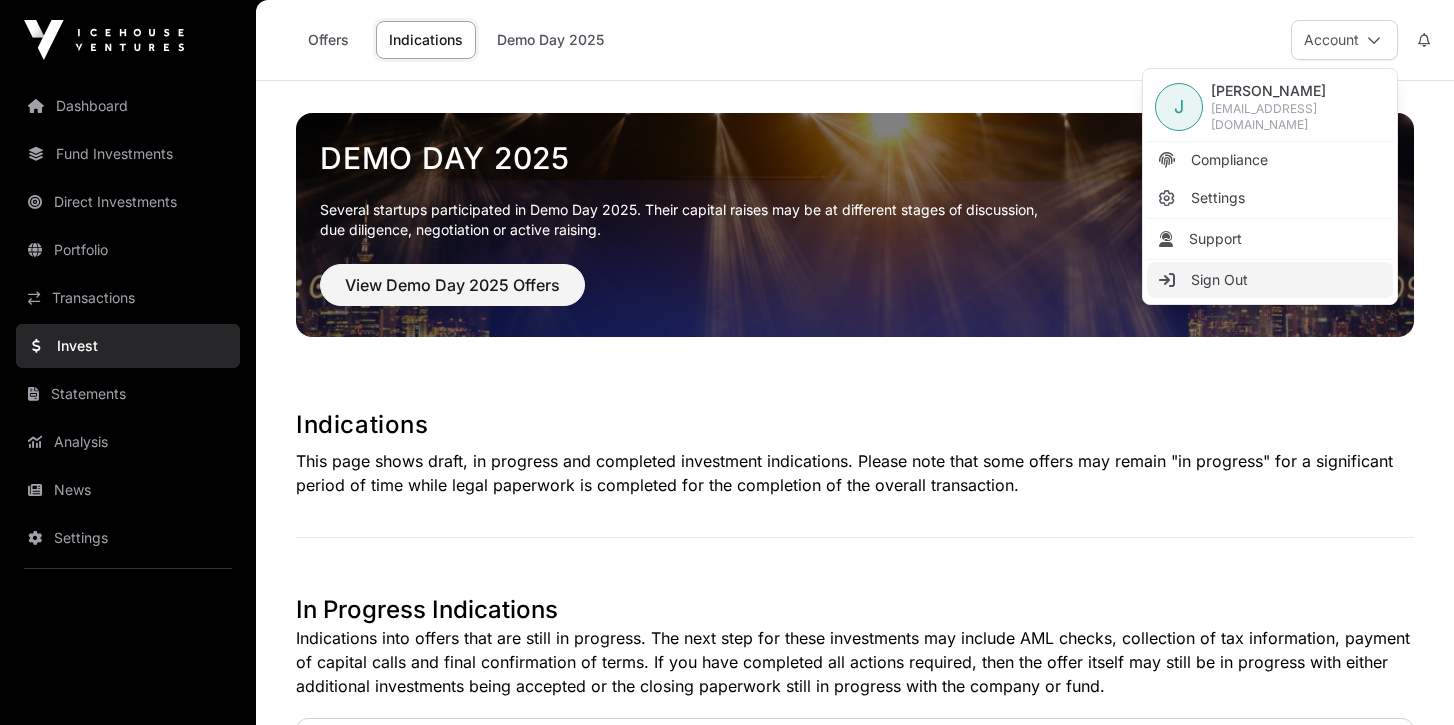 click on "Sign Out" at bounding box center (1219, 280) 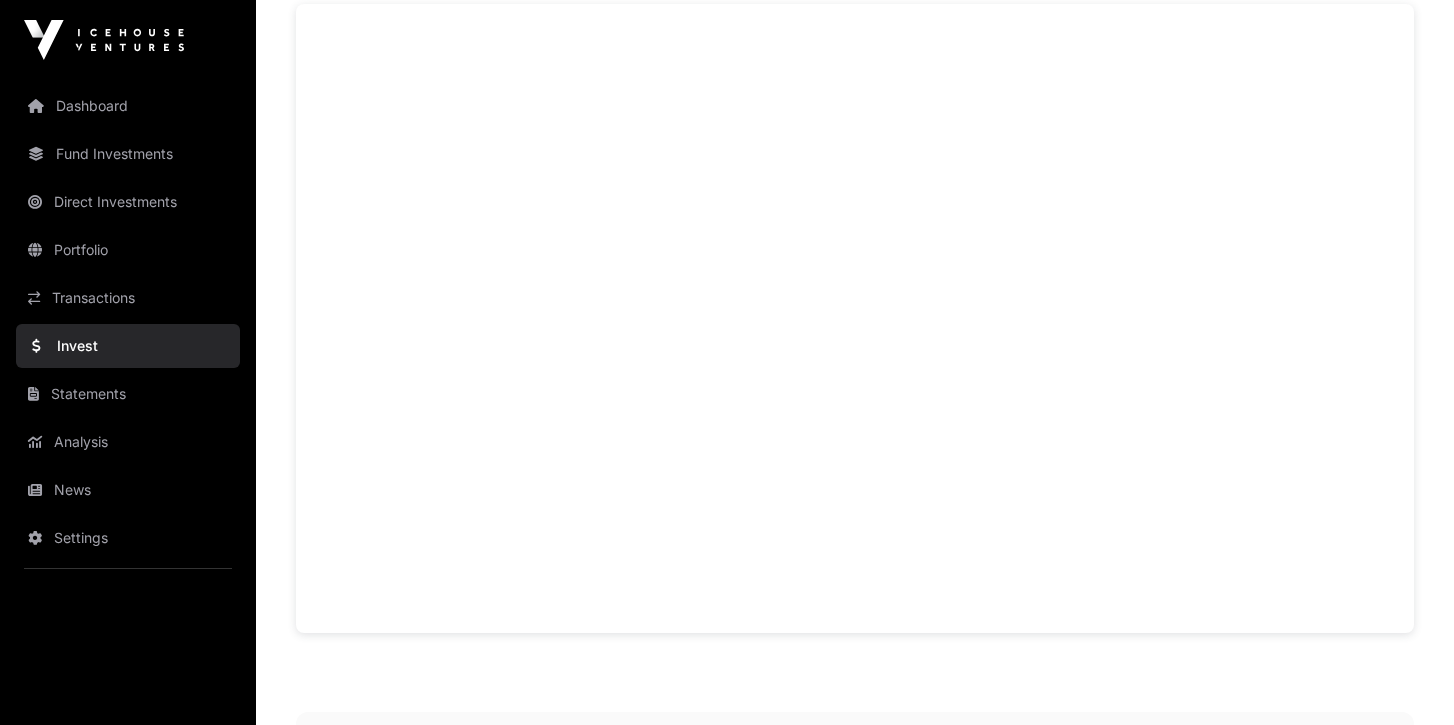 scroll, scrollTop: 1356, scrollLeft: 0, axis: vertical 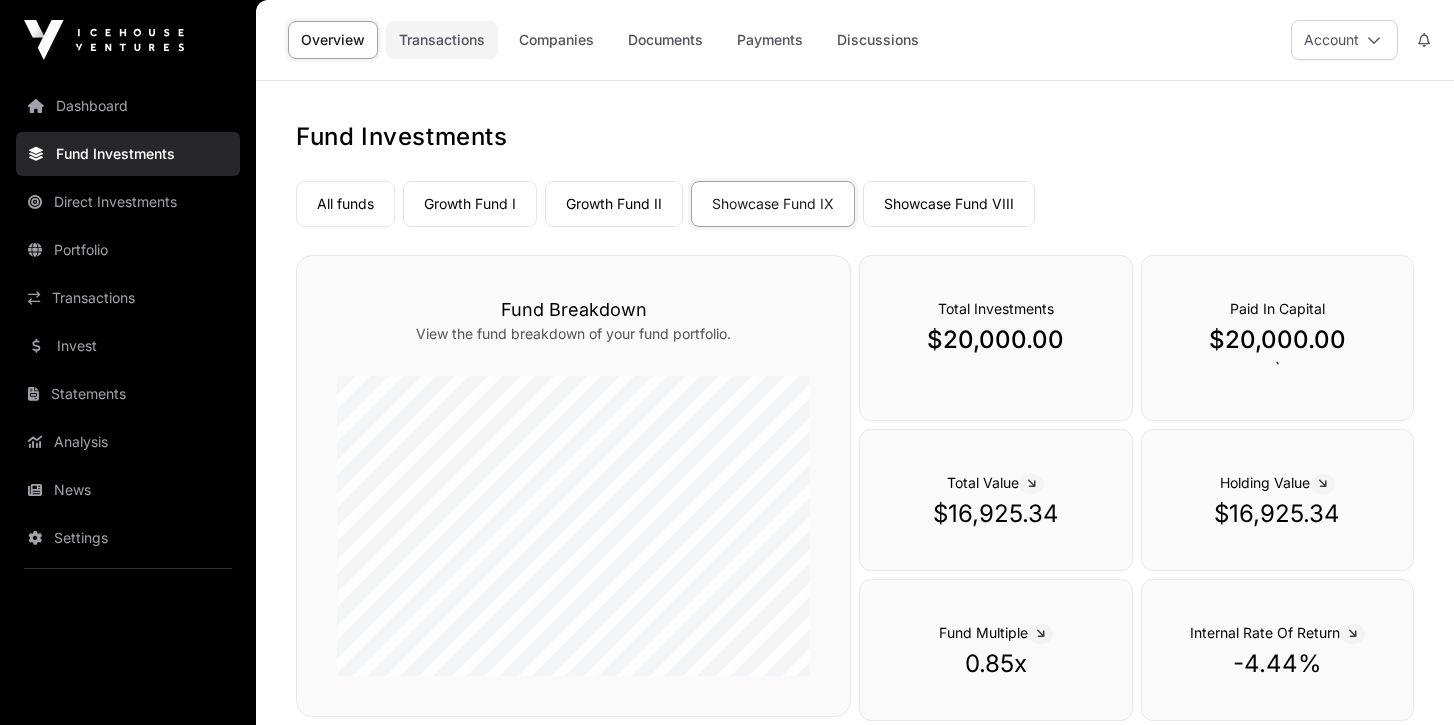 click on "Transactions" 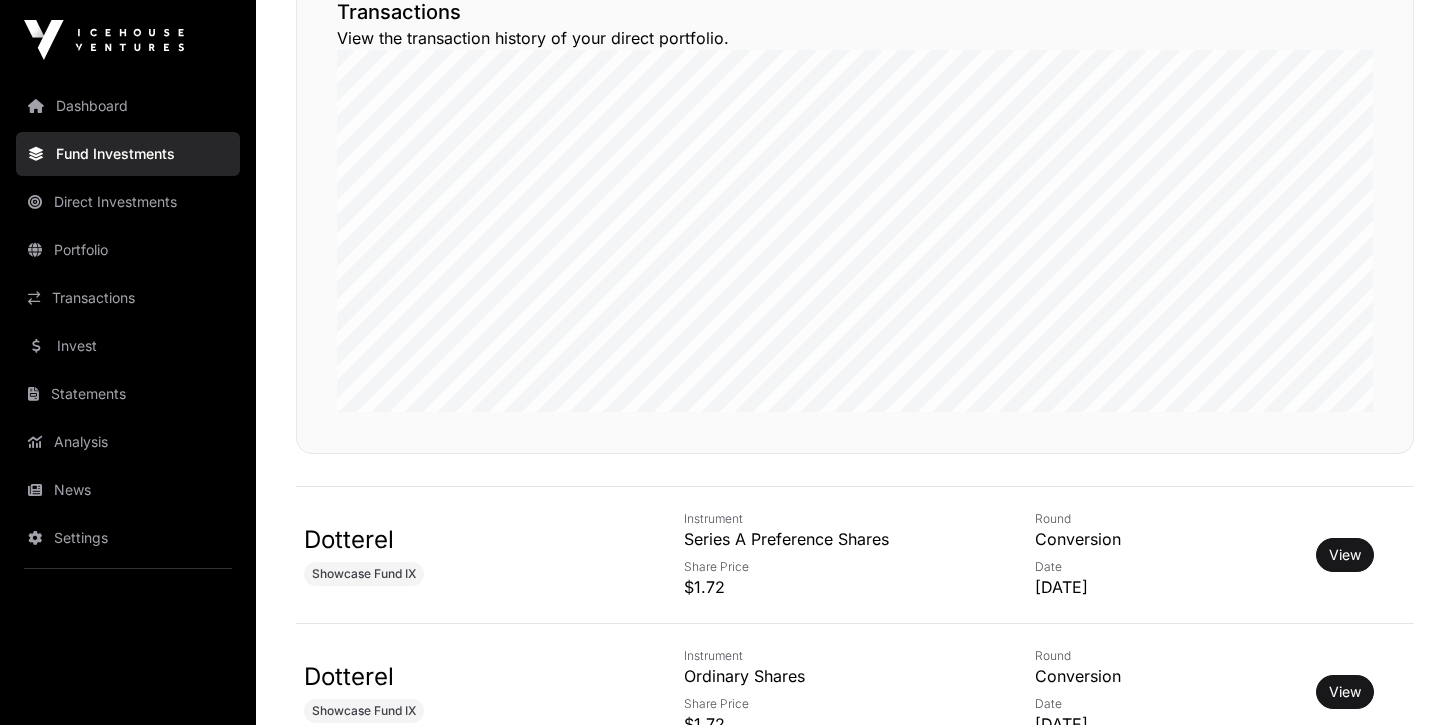 scroll, scrollTop: 0, scrollLeft: 0, axis: both 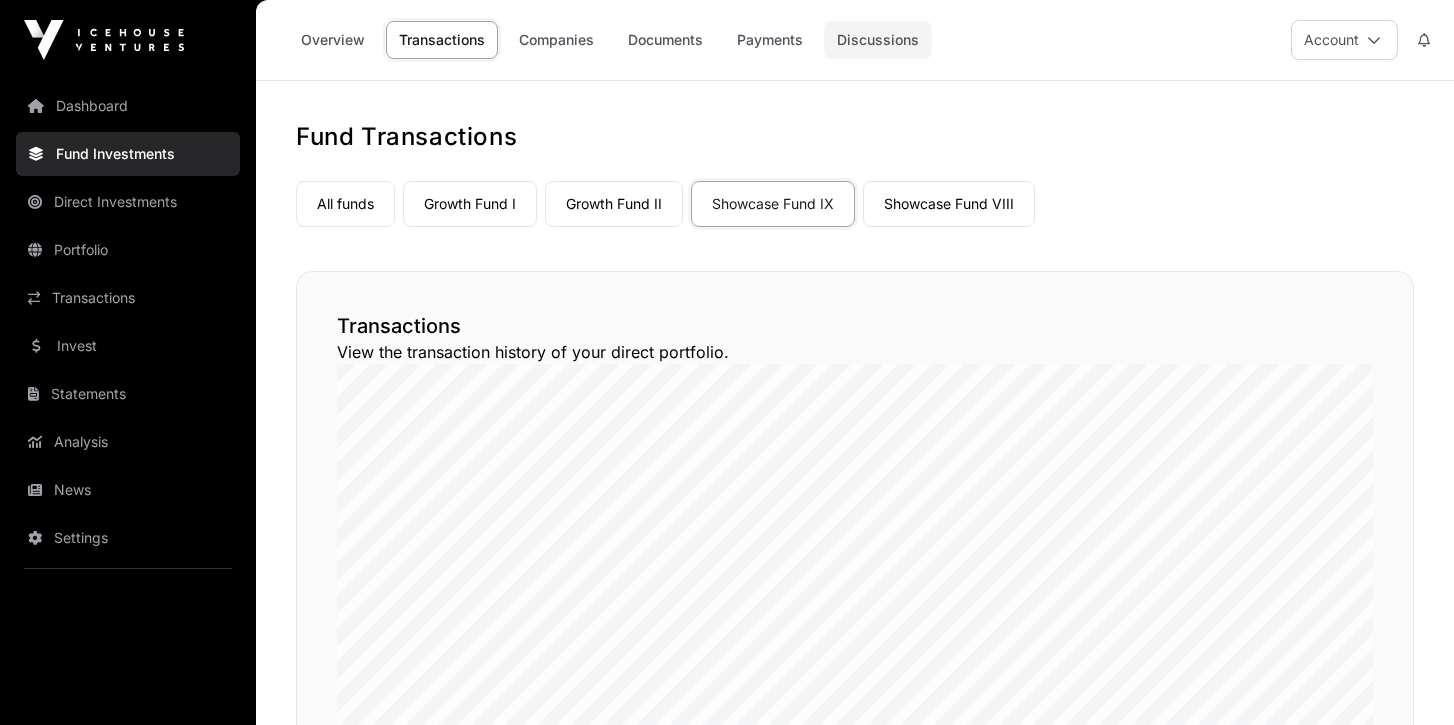 click on "Discussions" 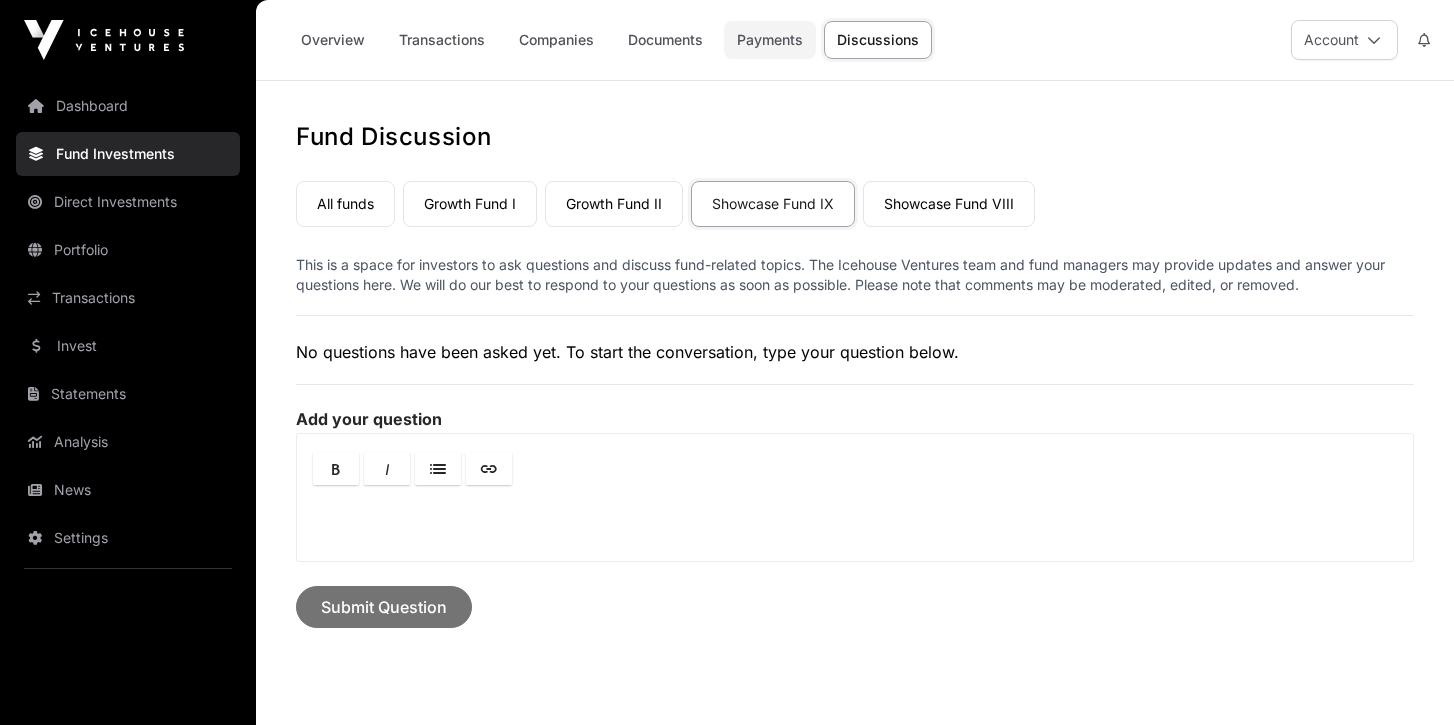 click on "Payments" 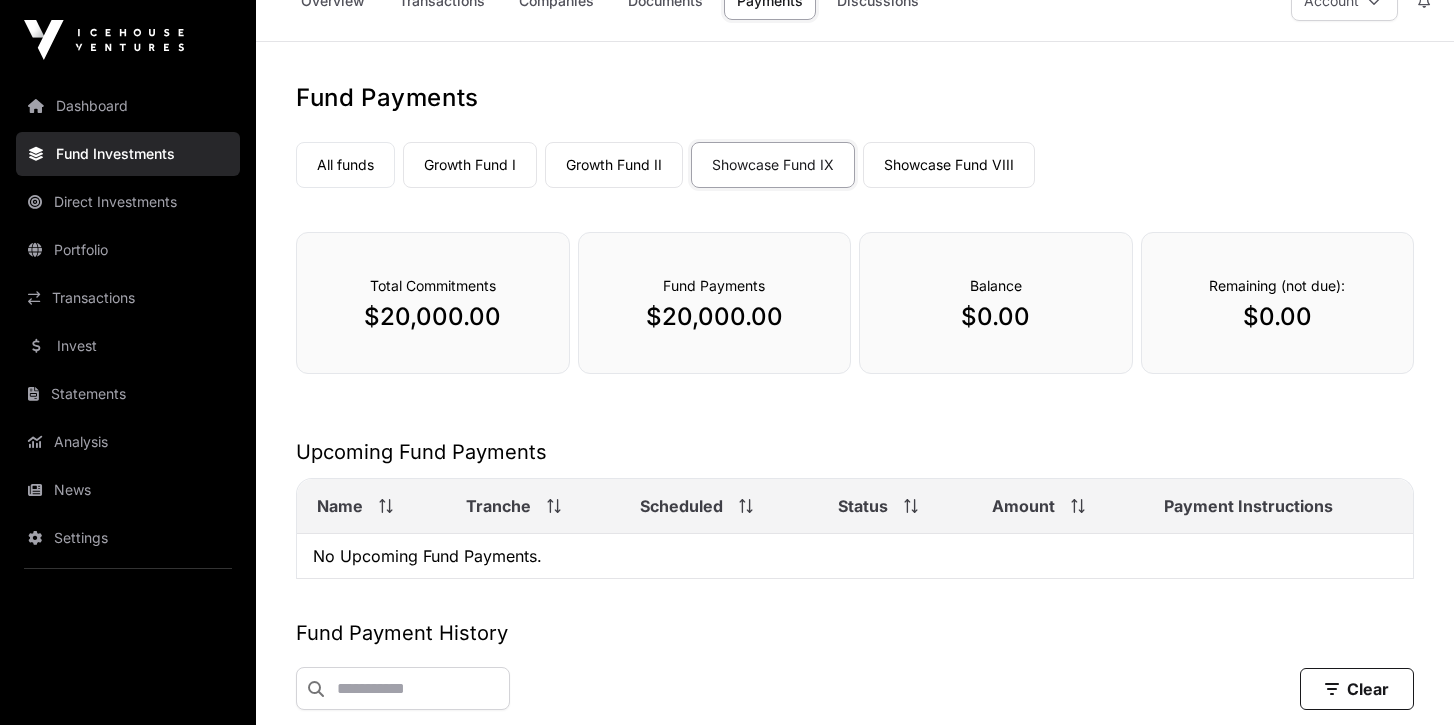 scroll, scrollTop: 0, scrollLeft: 0, axis: both 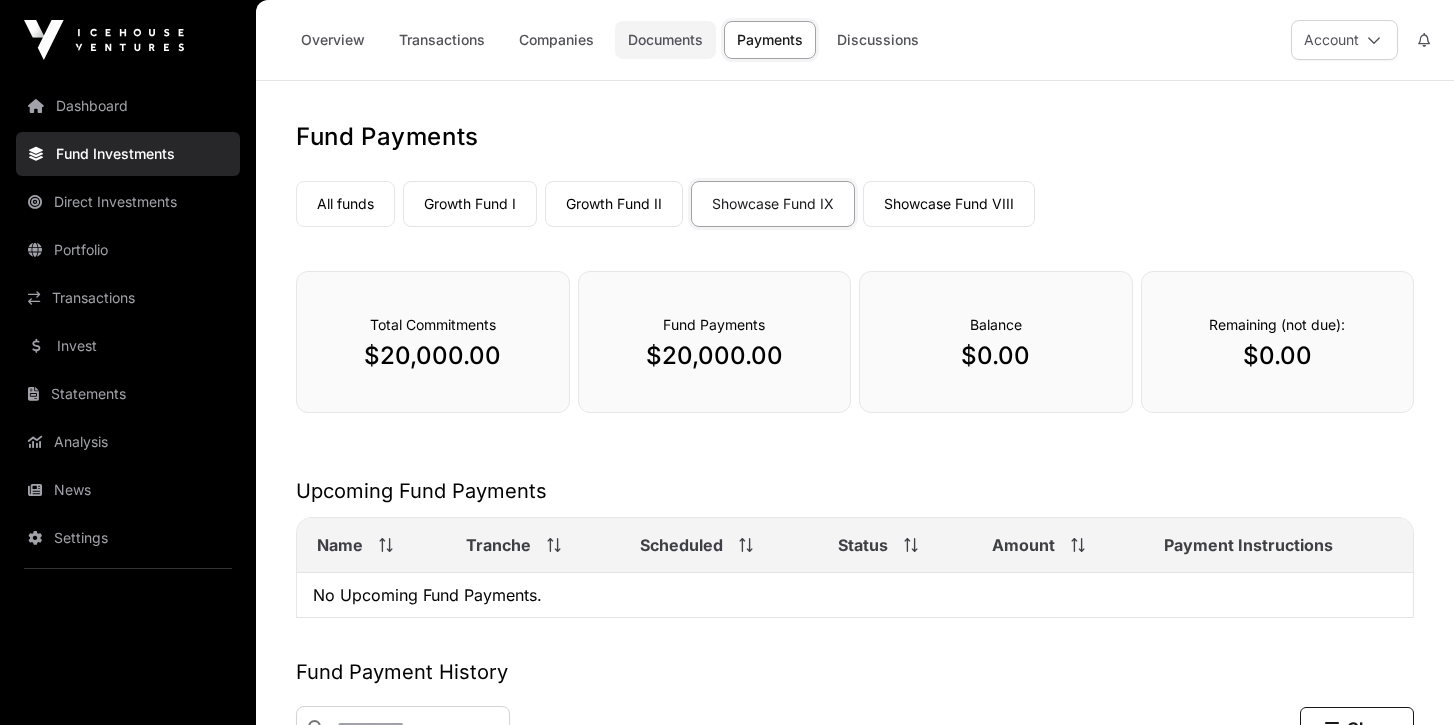 click on "Documents" 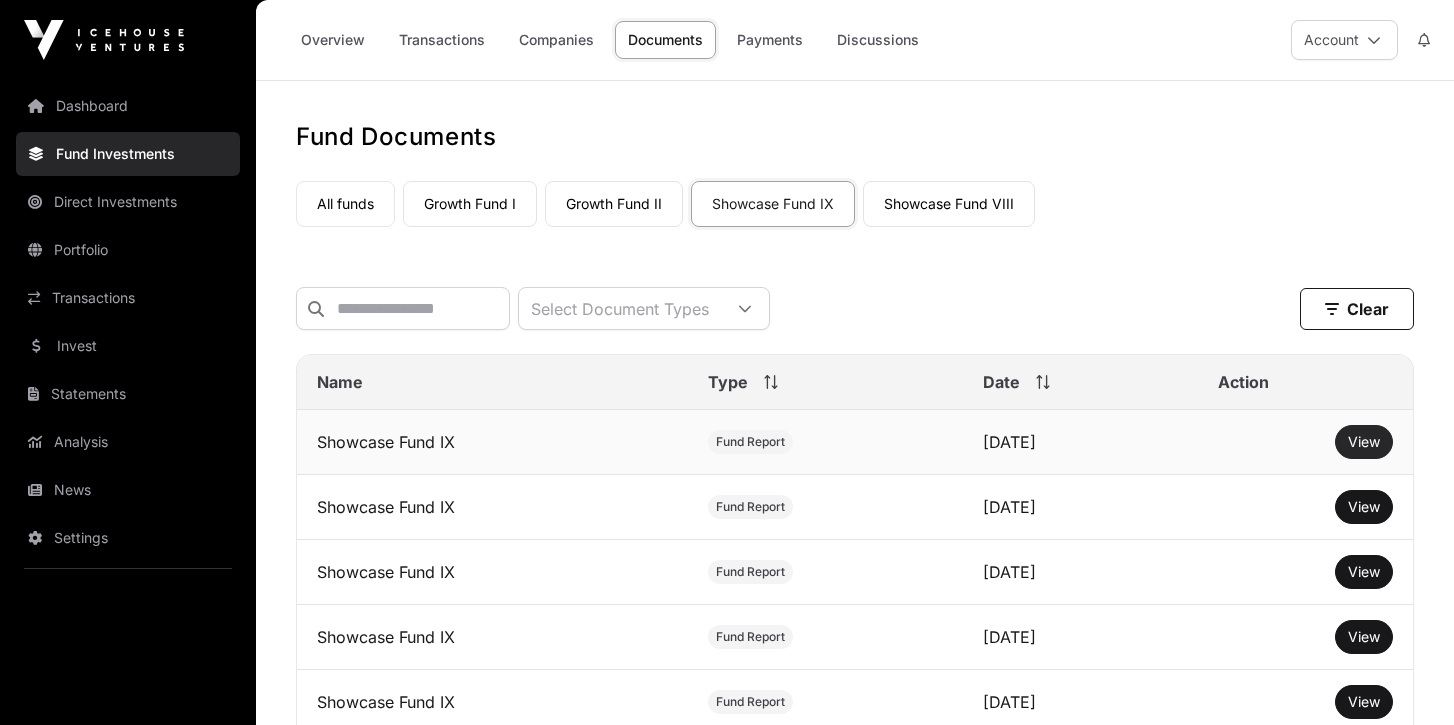 click on "View" 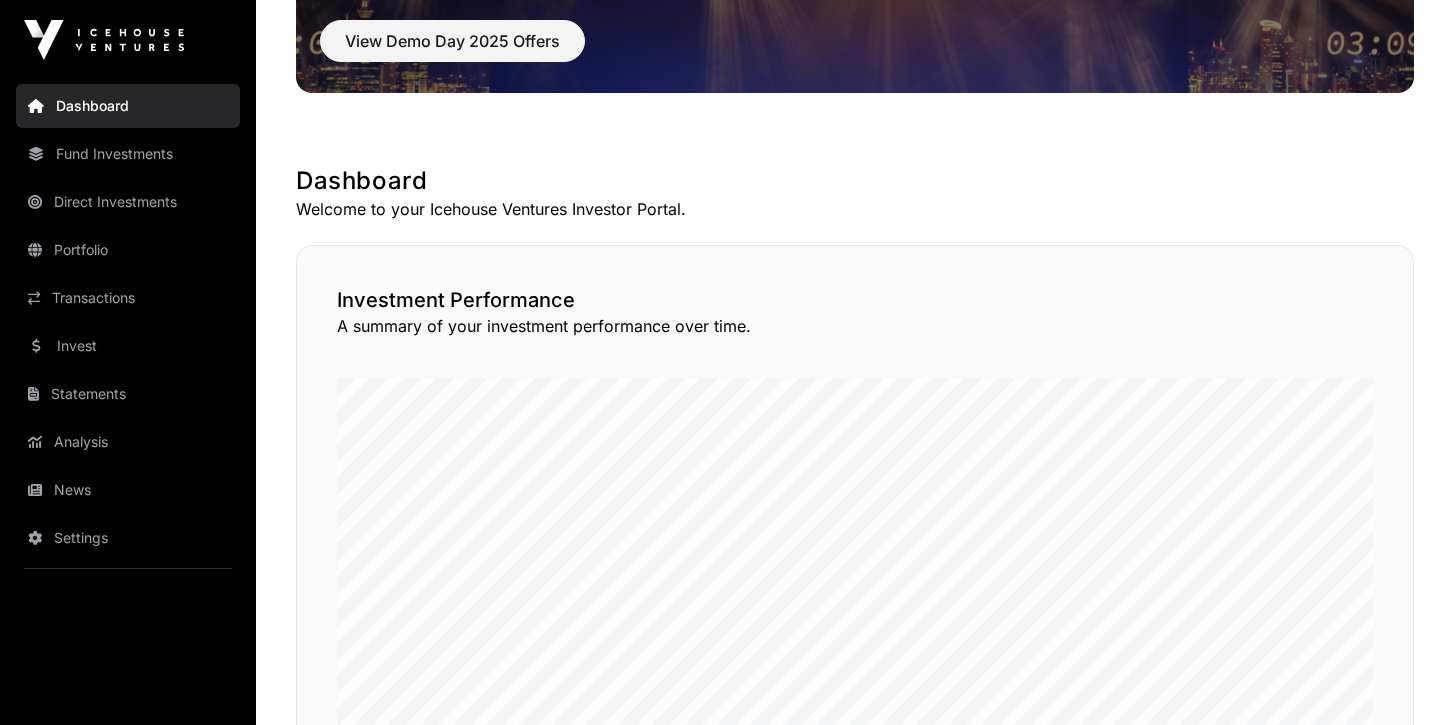 scroll, scrollTop: 0, scrollLeft: 0, axis: both 